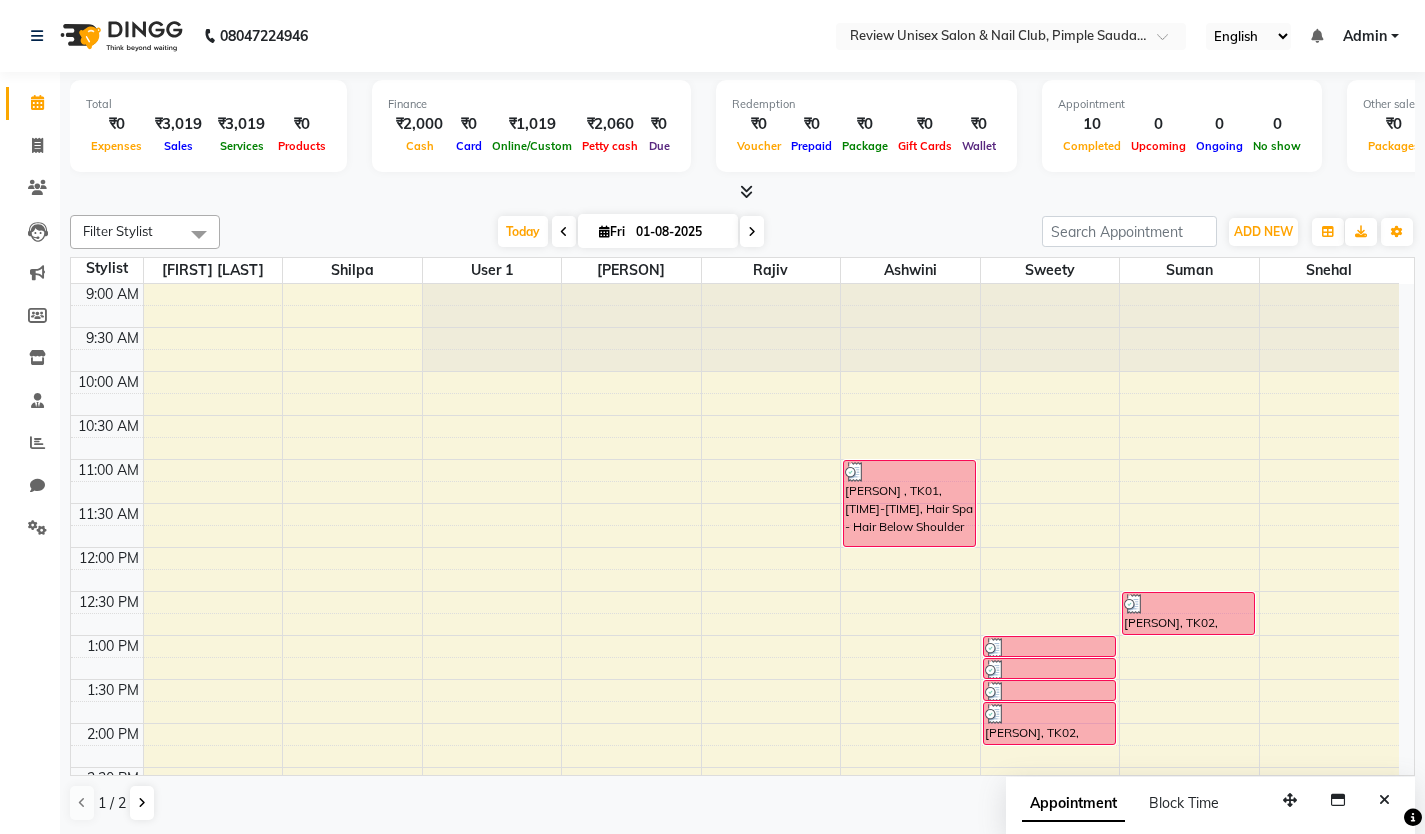 scroll, scrollTop: 0, scrollLeft: 0, axis: both 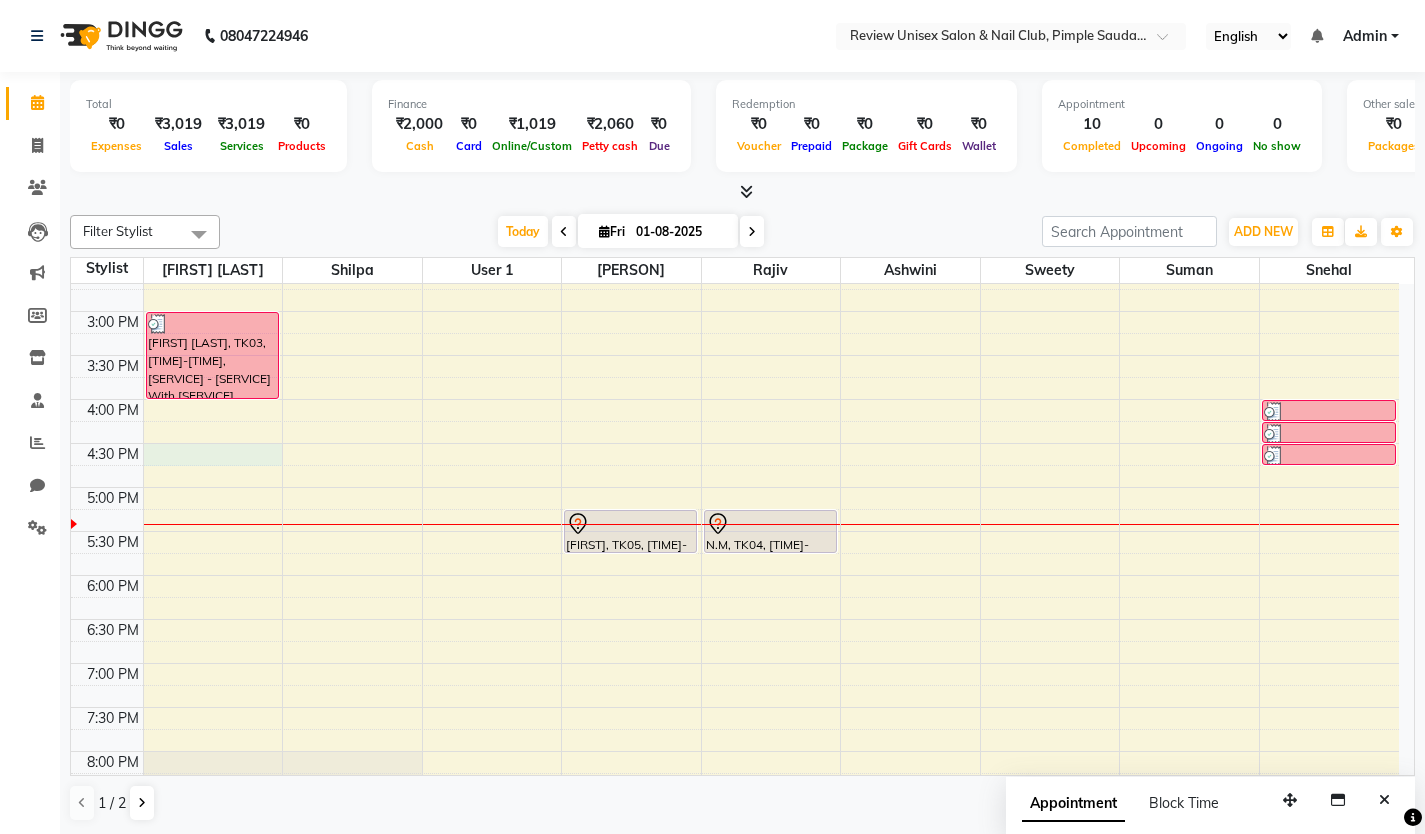 click on "[TIME] [TIME] [TIME] [TIME] [TIME] [TIME] [TIME] [TIME] [TIME] [TIME] [TIME] [TIME] [TIME] [TIME] [TIME] [TIME] [TIME] [TIME] [TIME] [TIME] [TIME] [TIME] [TIME] [TIME] [TIME] [TIME]     [PERSON], TK03, [TIME]-[TIME], Hair Service Women - Any Long Hair Cut With Wash             [PERSON], TK05, [TIME]-[TIME], Hand Gel Polish             N.M, TK04, [TIME]-[TIME], Hand Gel Polish     [PERSON] , TK01, [TIME]-[TIME], Hair Spa - Hair Below Shoulder     [PERSON], TK02, [TIME]-[TIME], Threading - Eybrow'S     [PERSON], TK02, [TIME]-[TIME], Threading - Fore Head     [PERSON], TK02, [TIME]-[TIME], Peel Off Waxing - Upper Lips     [PERSON], TK02, [TIME]-[TIME], Wash & Blast Dry - Hair Below Shoulder     [PERSON], TK02, [TIME]-[TIME], Hand Gel Polish     [PERSON], TK03, [TIME]-[TIME], Threading - Eybrow'S     [PERSON], TK03, [TIME]-[TIME], Threading - Upper Lip     [PERSON], TK03, [TIME]-[TIME], Threading - Fore Head" at bounding box center [735, 355] 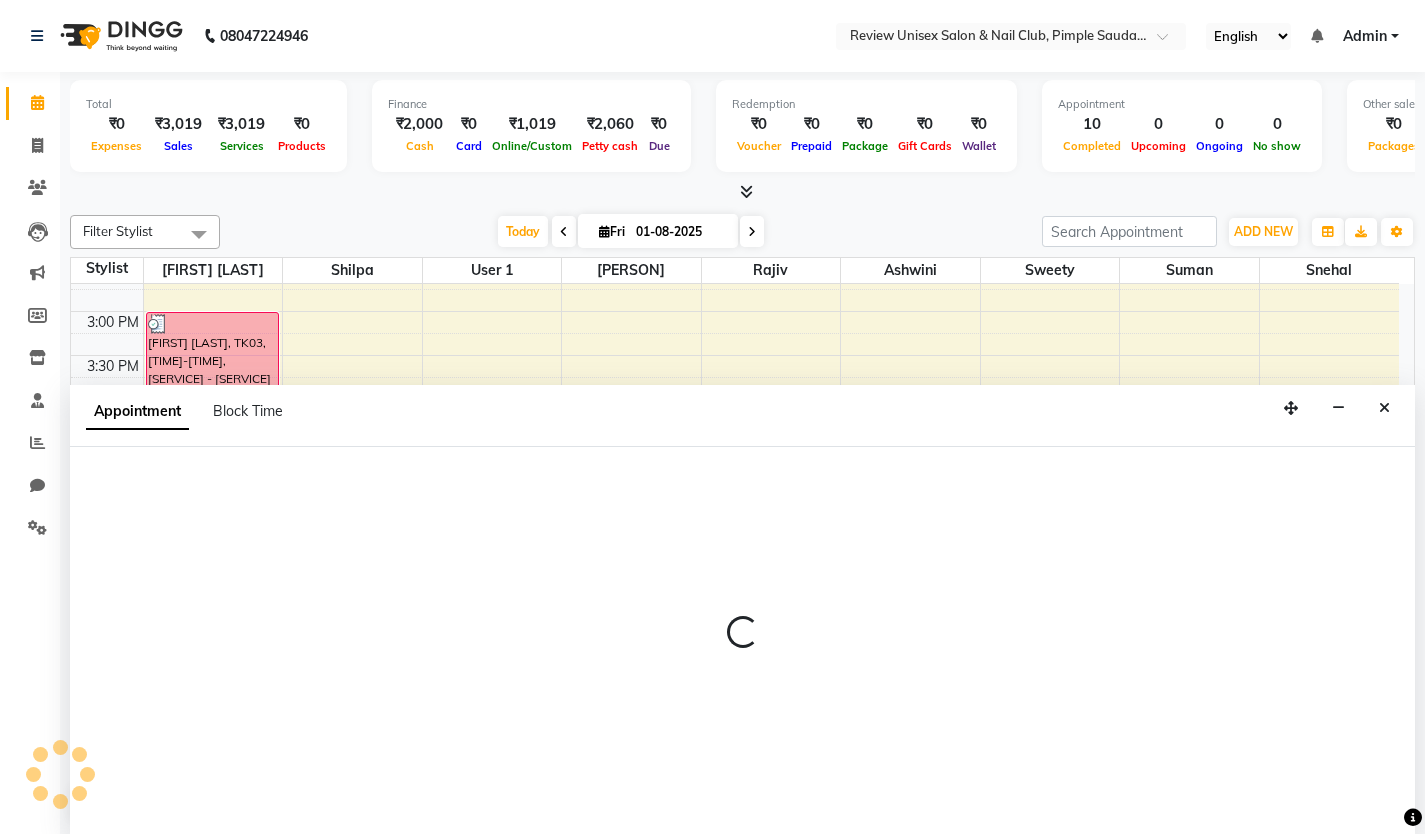 scroll, scrollTop: 1, scrollLeft: 0, axis: vertical 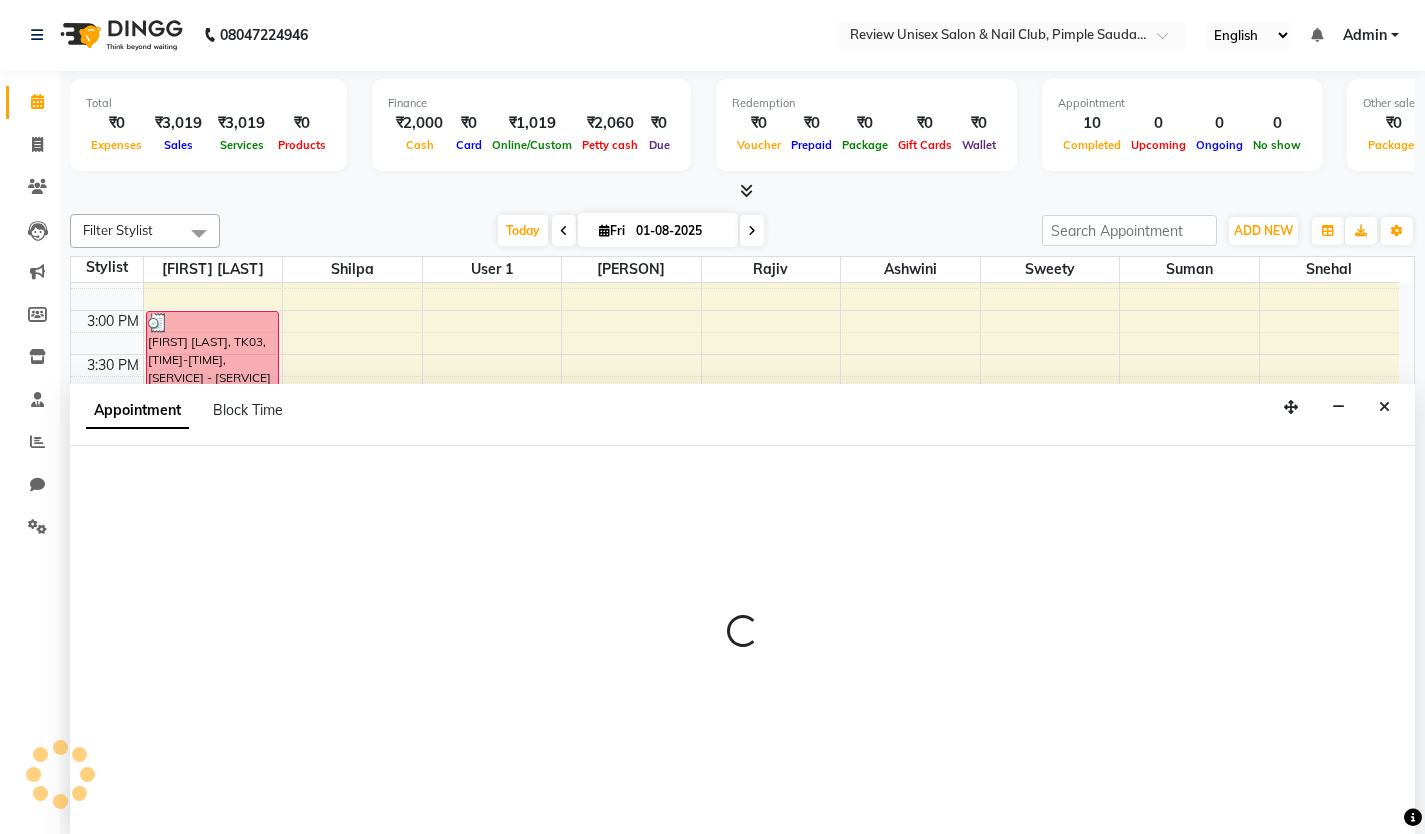 select on "12487" 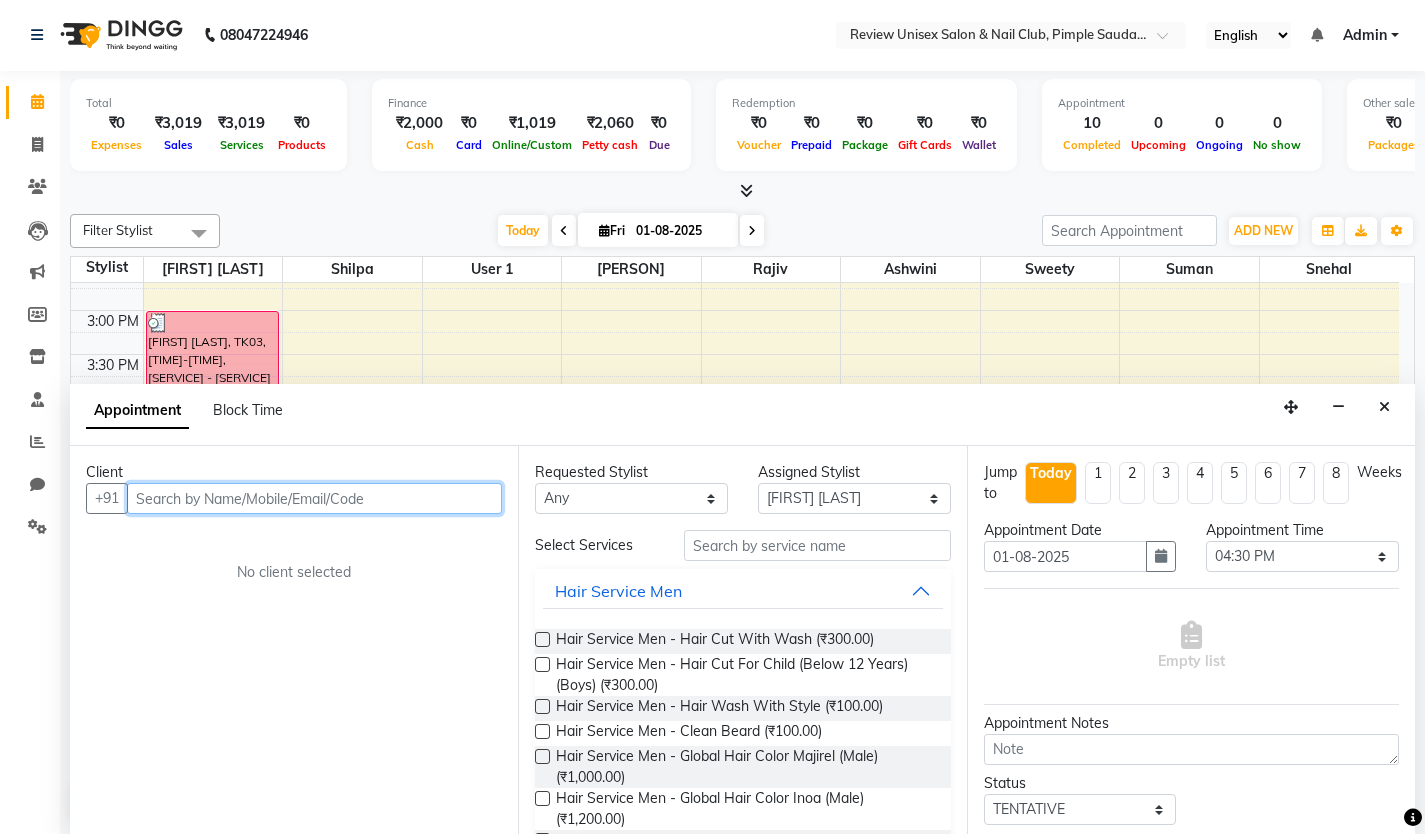 click at bounding box center [314, 498] 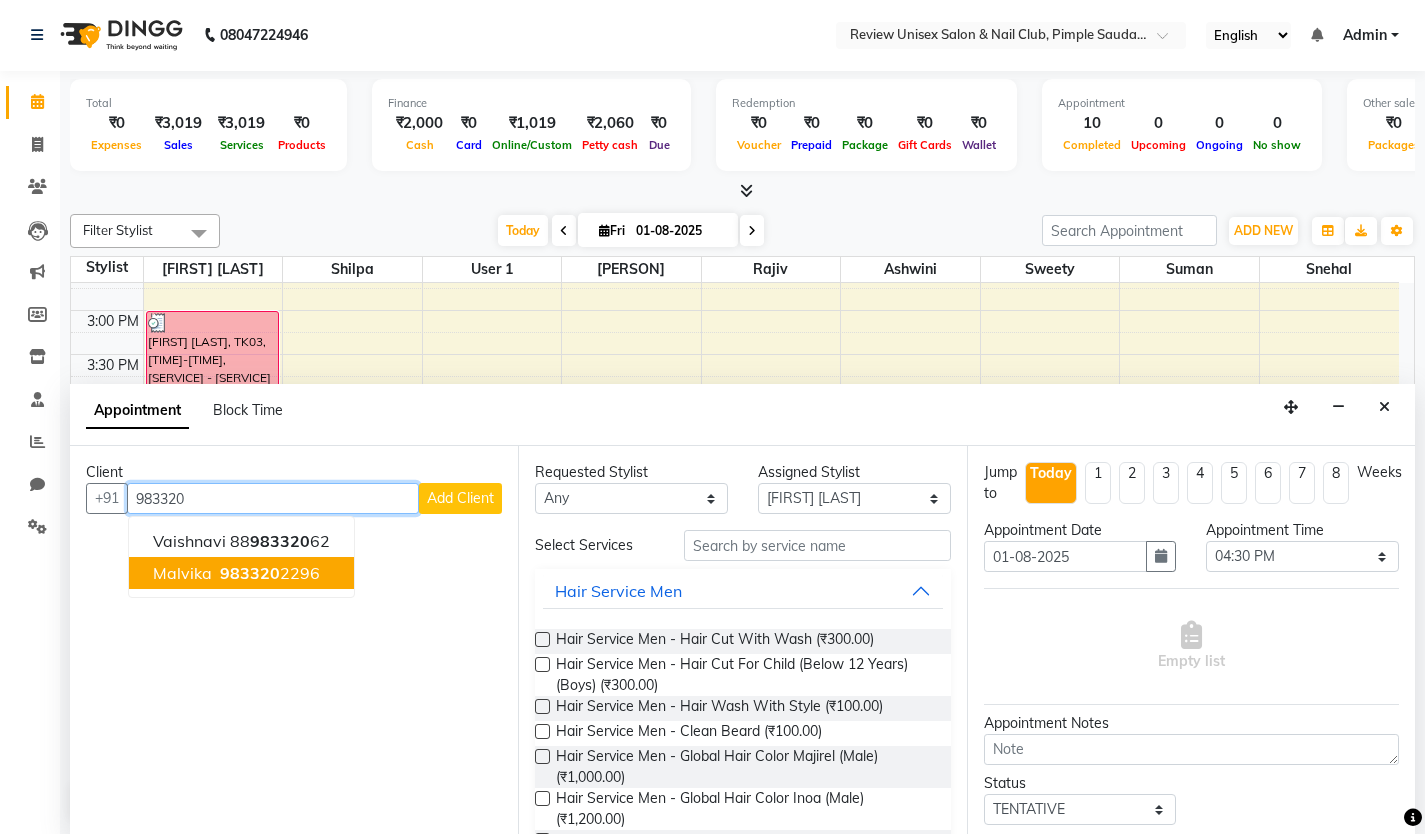 click on "983320" at bounding box center [250, 573] 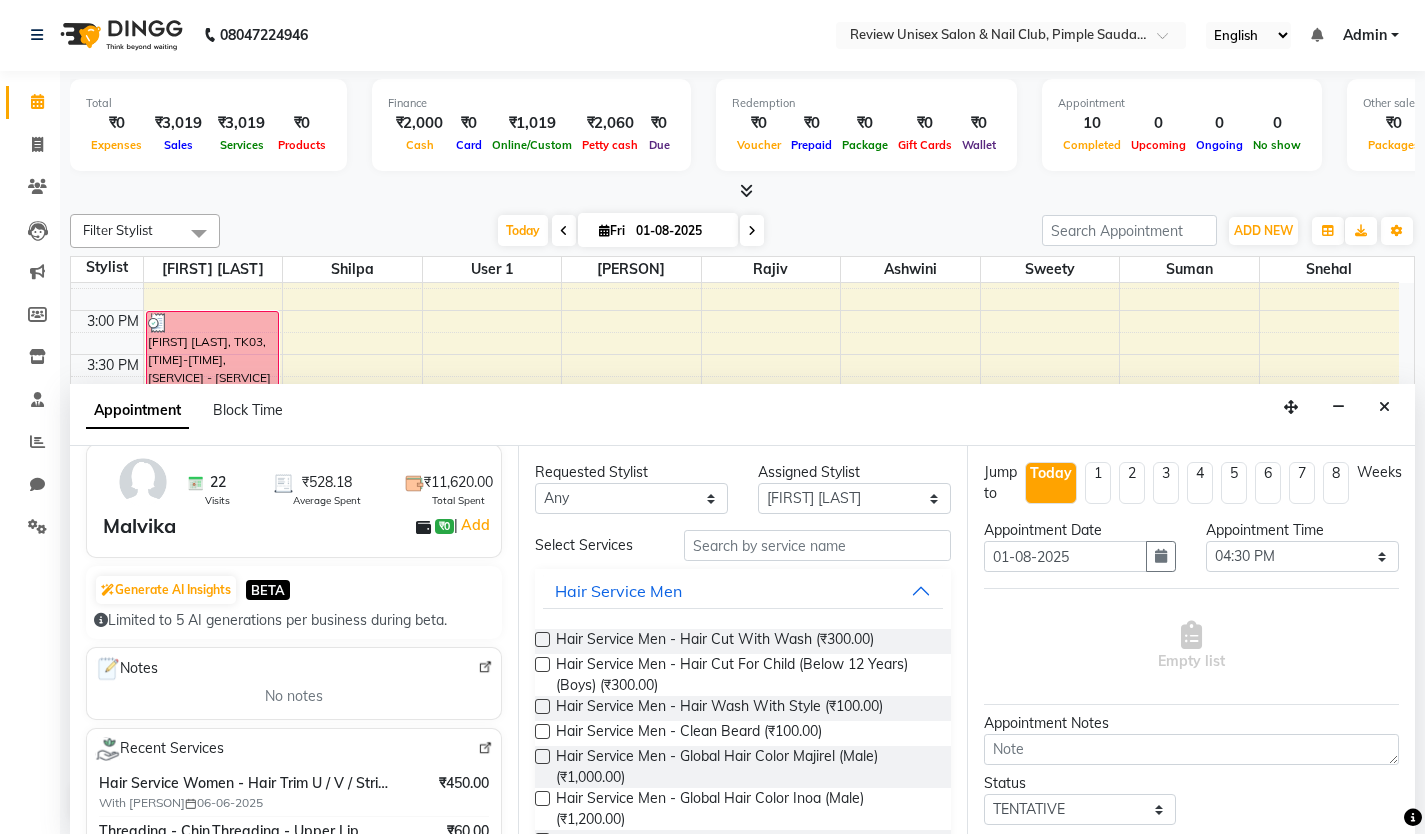 scroll, scrollTop: 200, scrollLeft: 0, axis: vertical 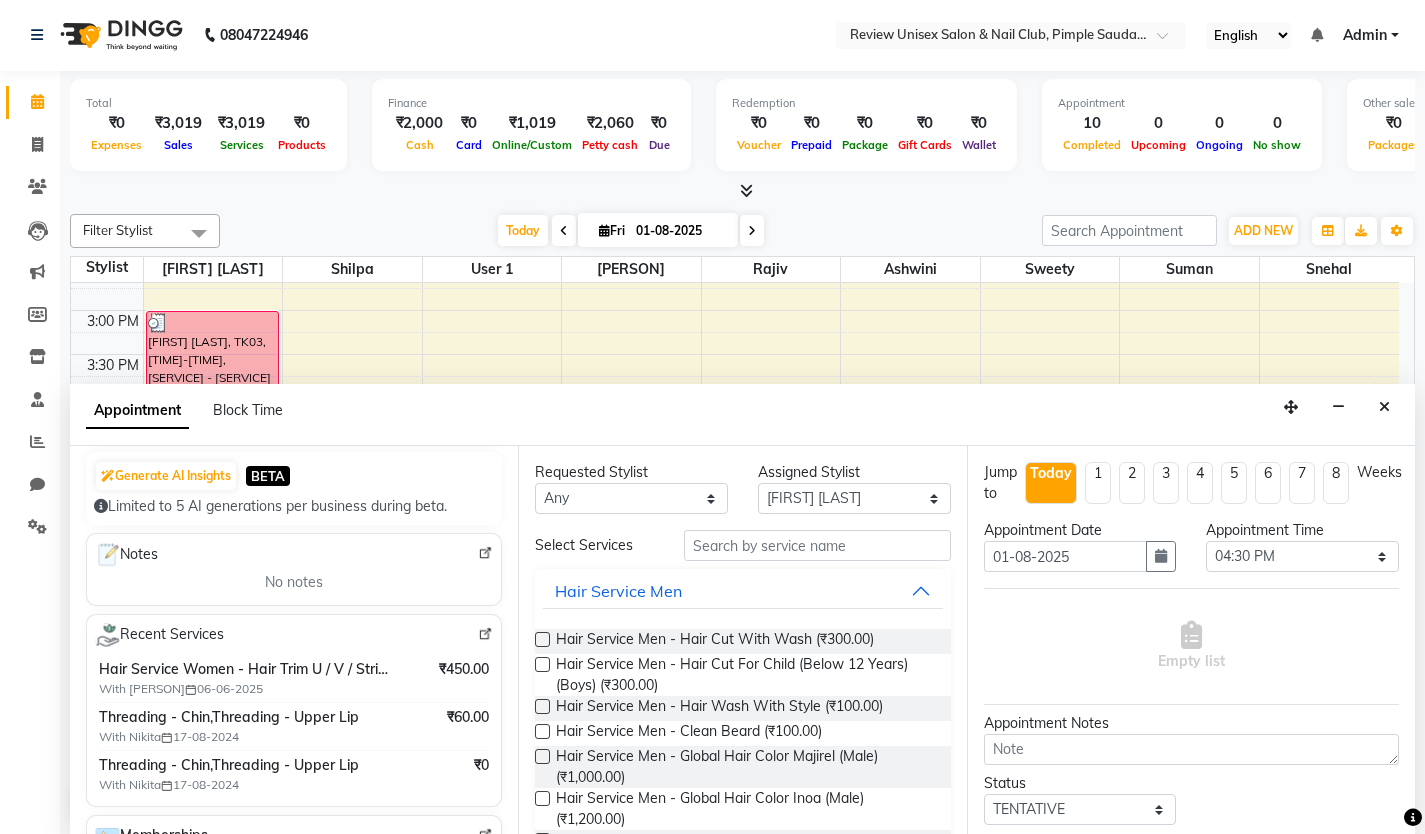 type on "[PHONE]" 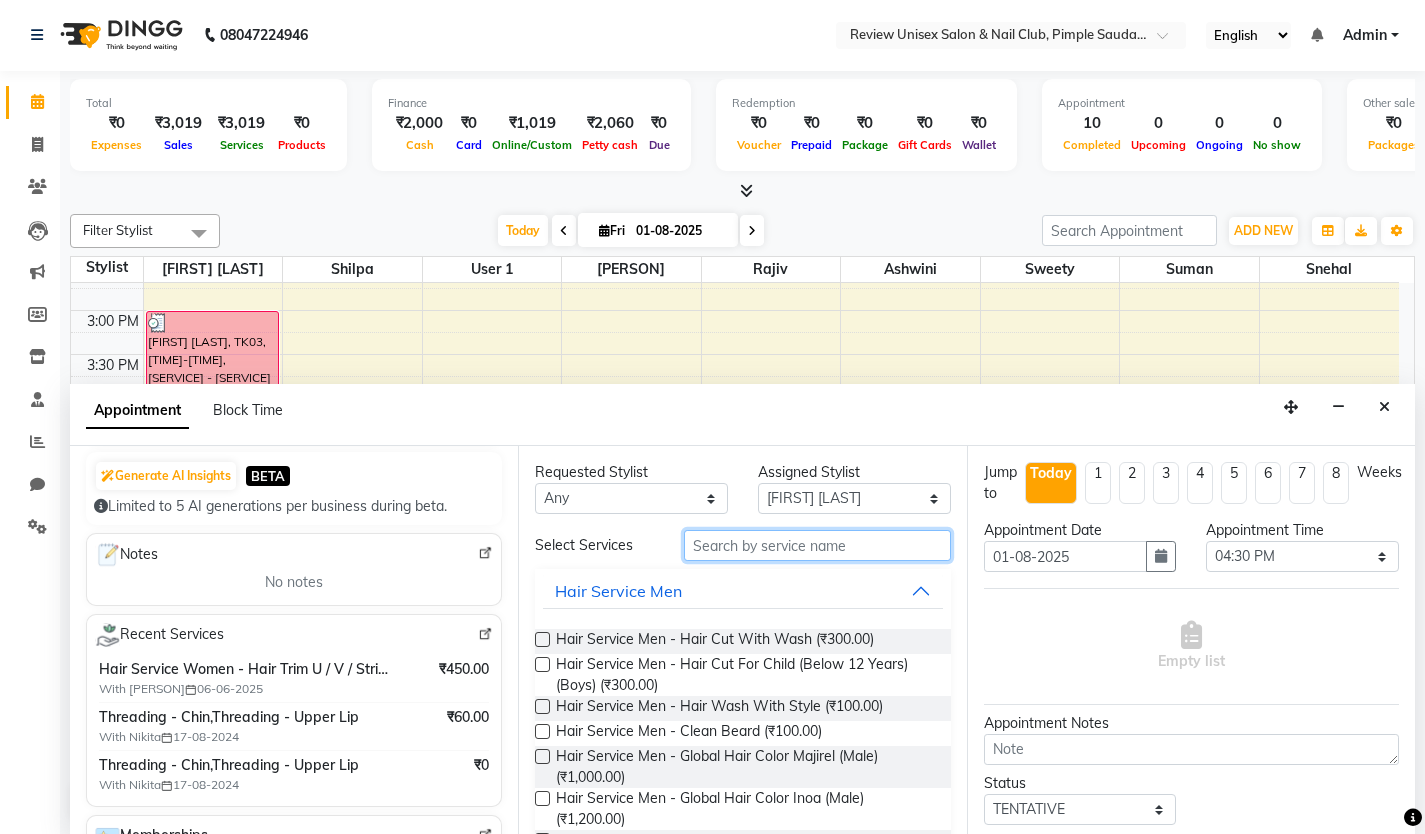 click at bounding box center (817, 545) 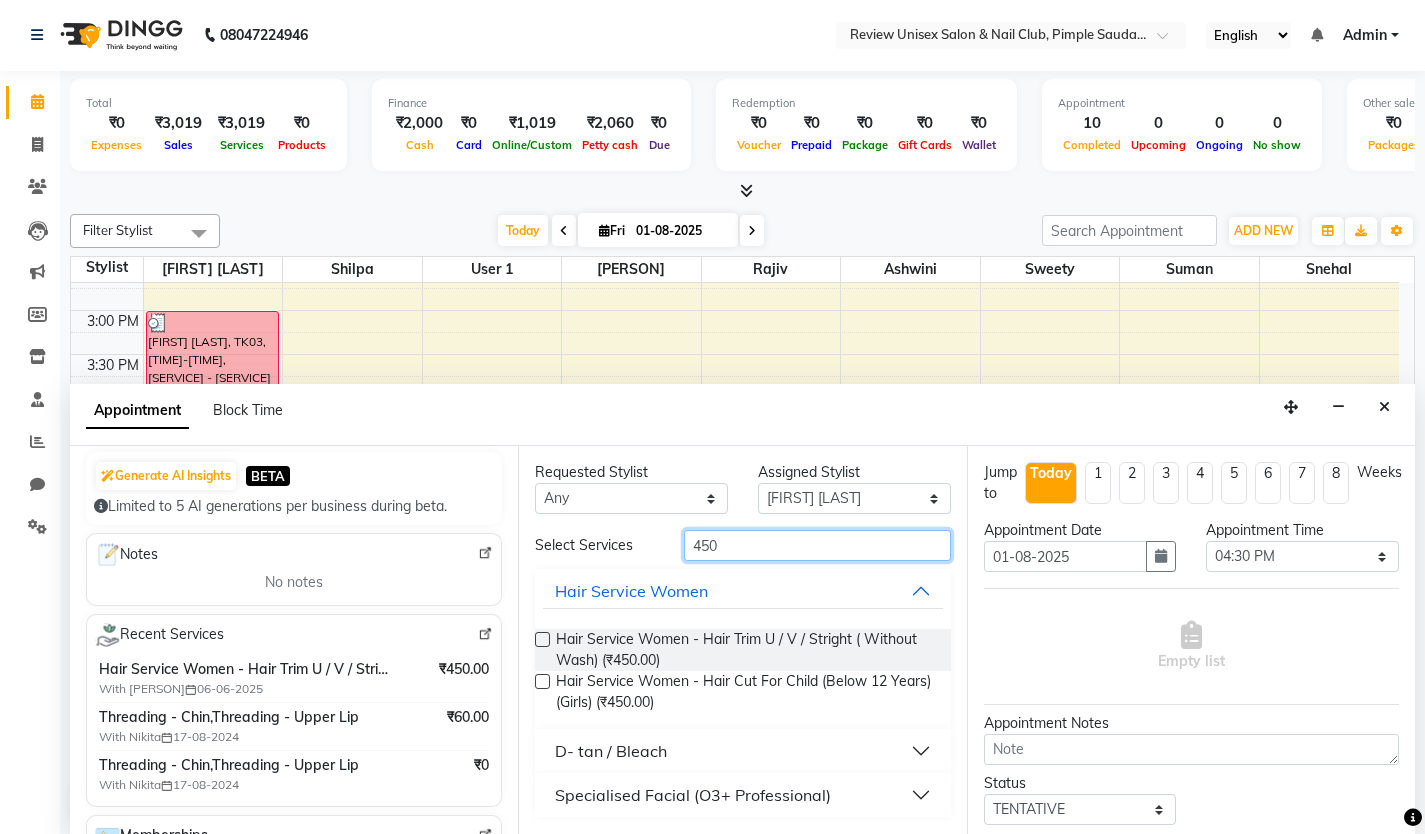 type on "450" 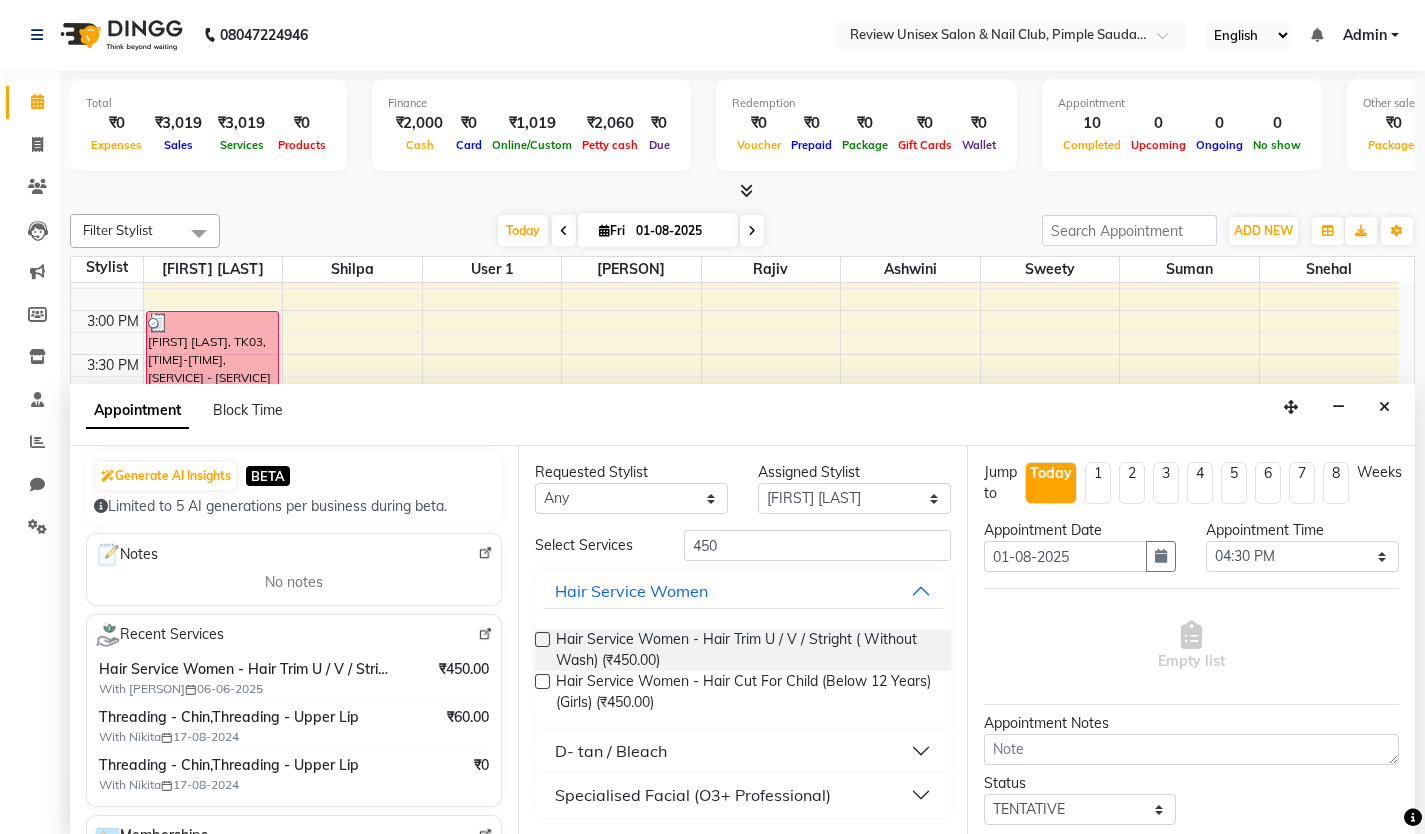 click at bounding box center [542, 639] 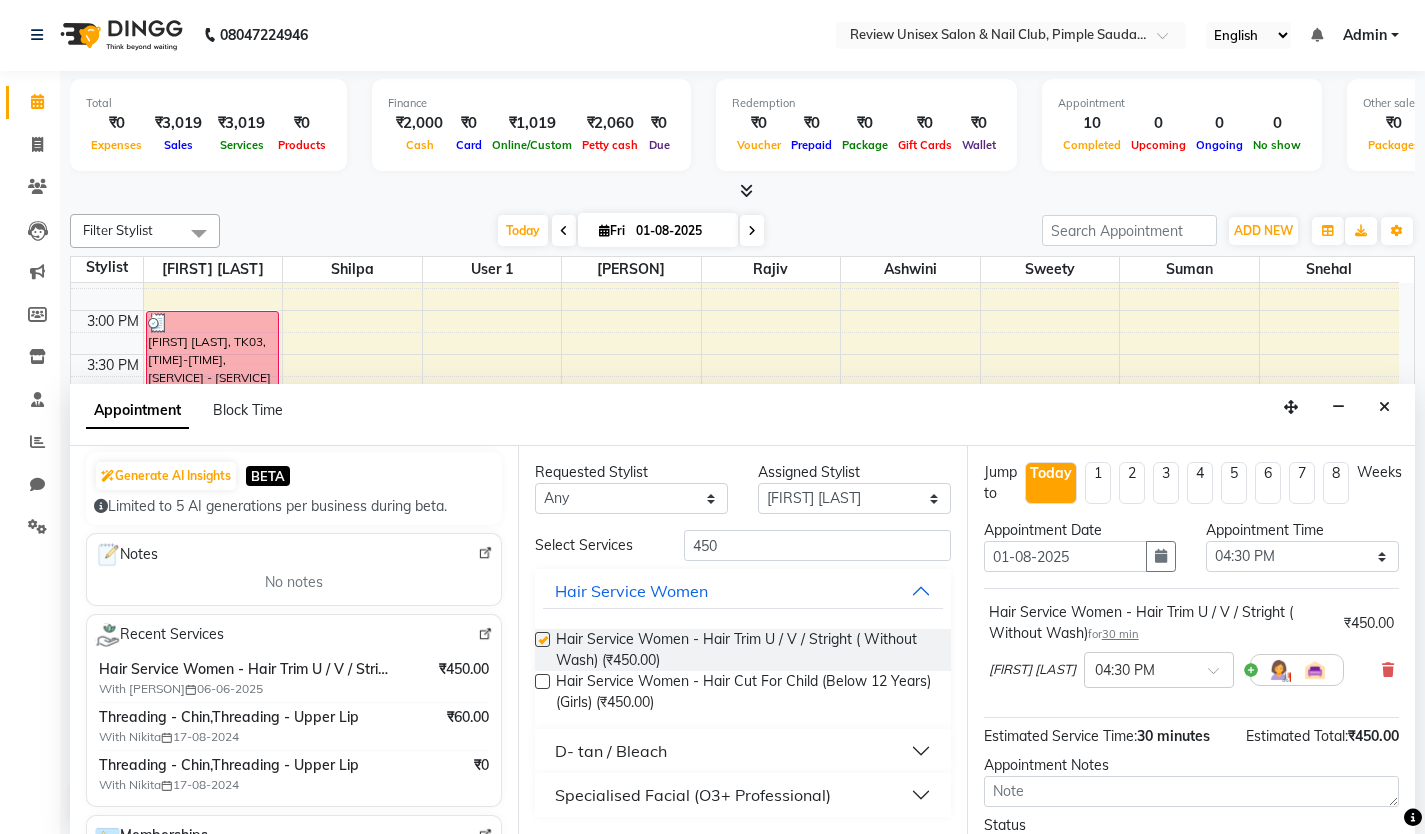 checkbox on "false" 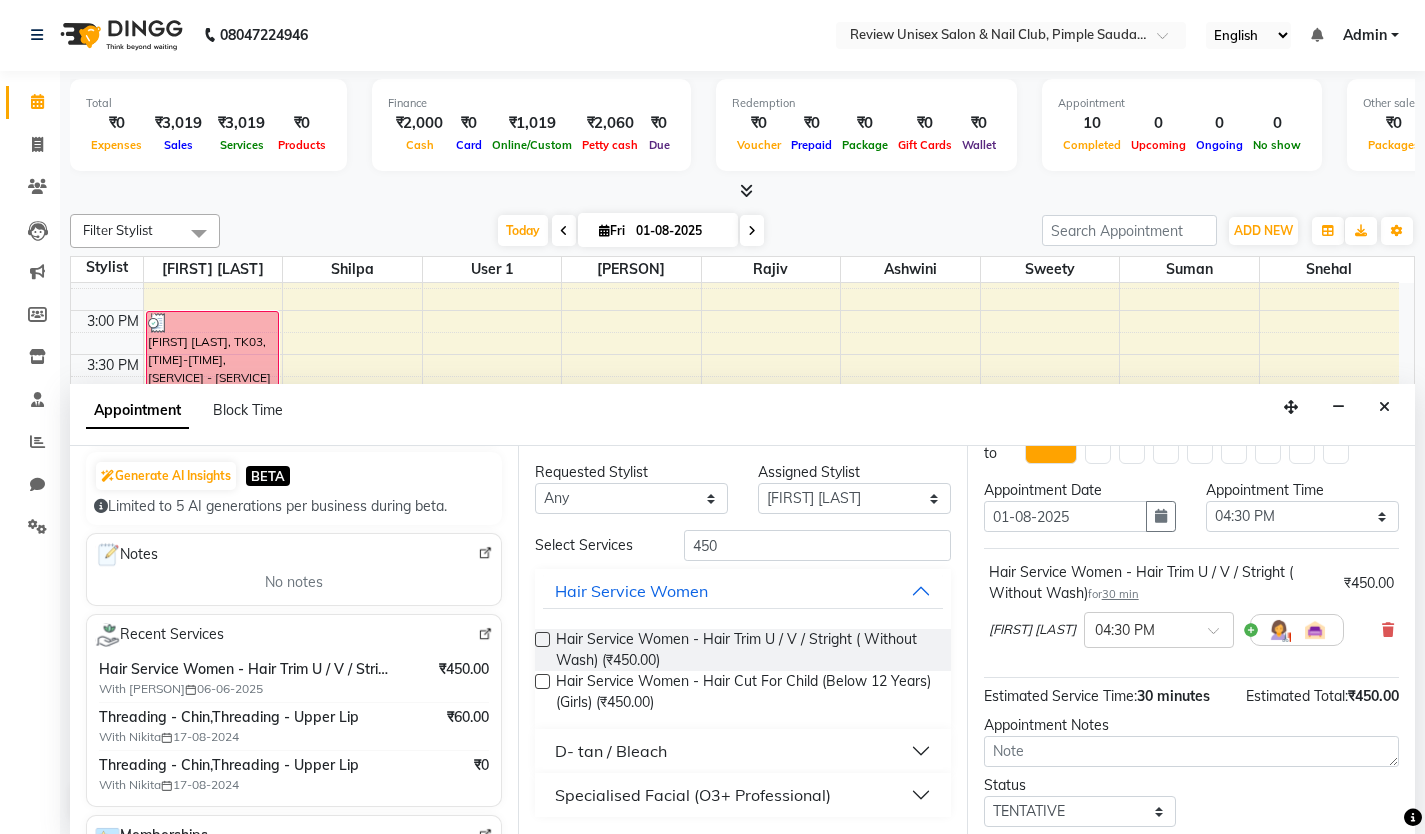 scroll, scrollTop: 162, scrollLeft: 0, axis: vertical 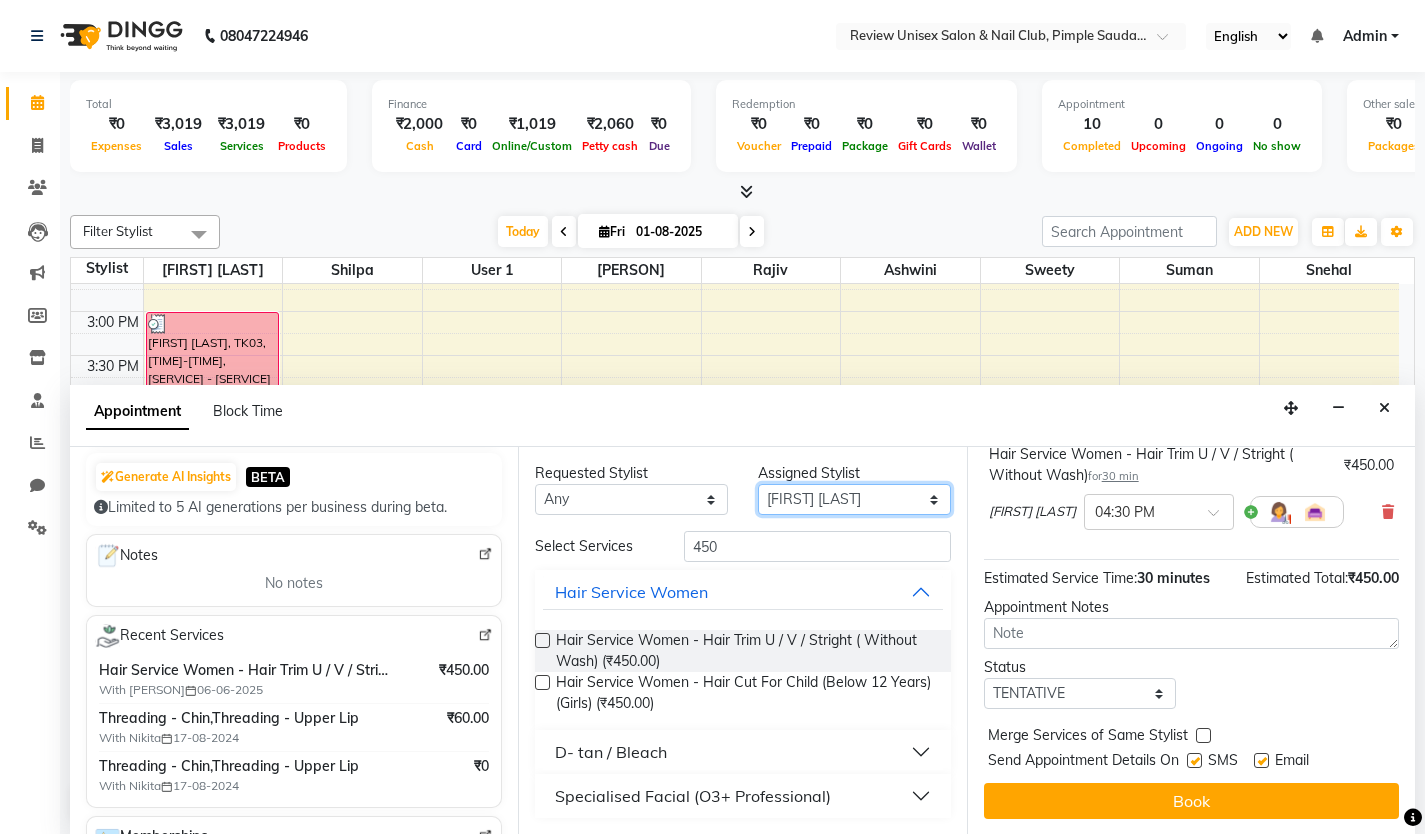 click on "Select [PERSON] [PERSON] [PERSON] [PERSON] [PERSON] [PERSON] [PERSON] User 1 [PERSON]" at bounding box center [854, 499] 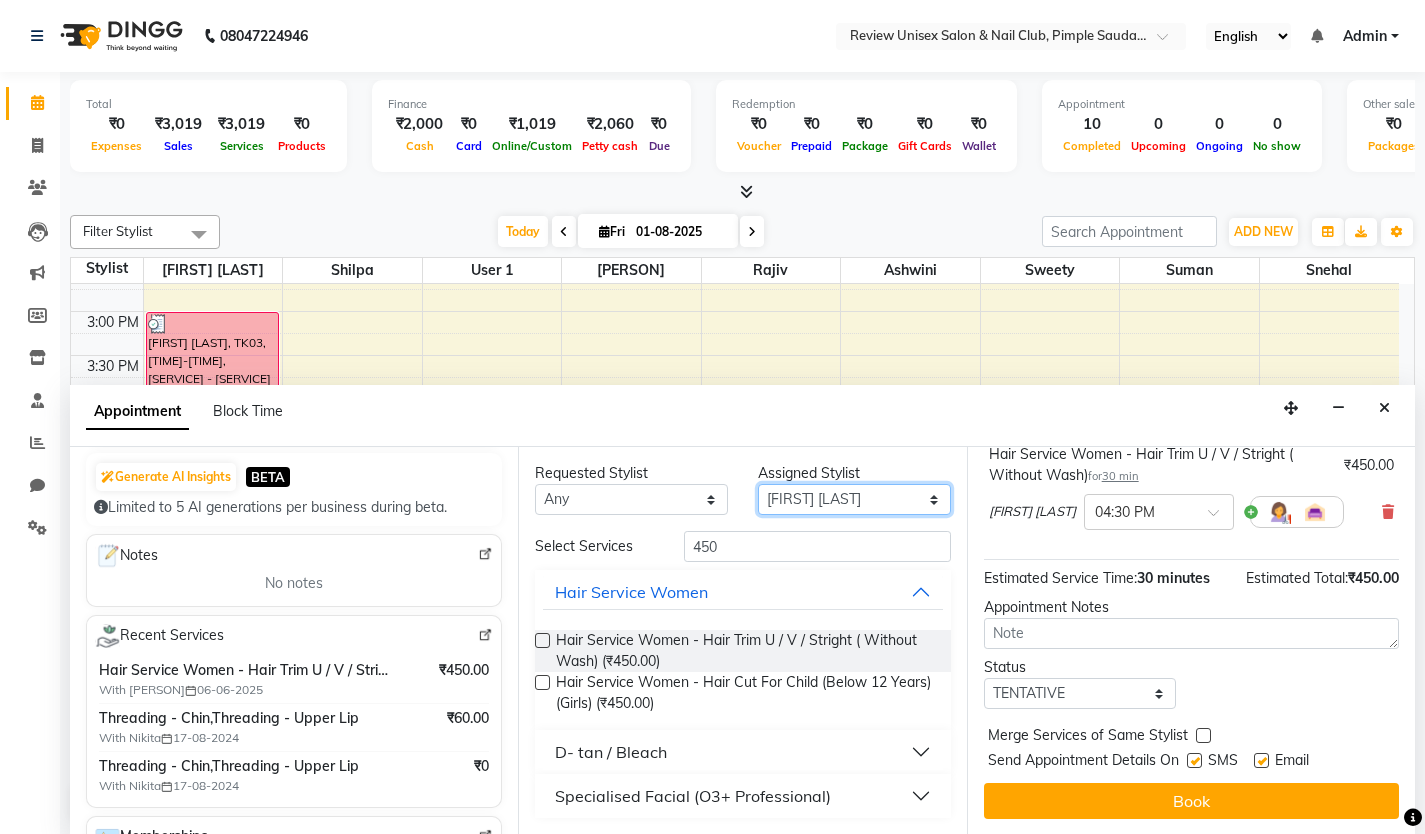 select on "85589" 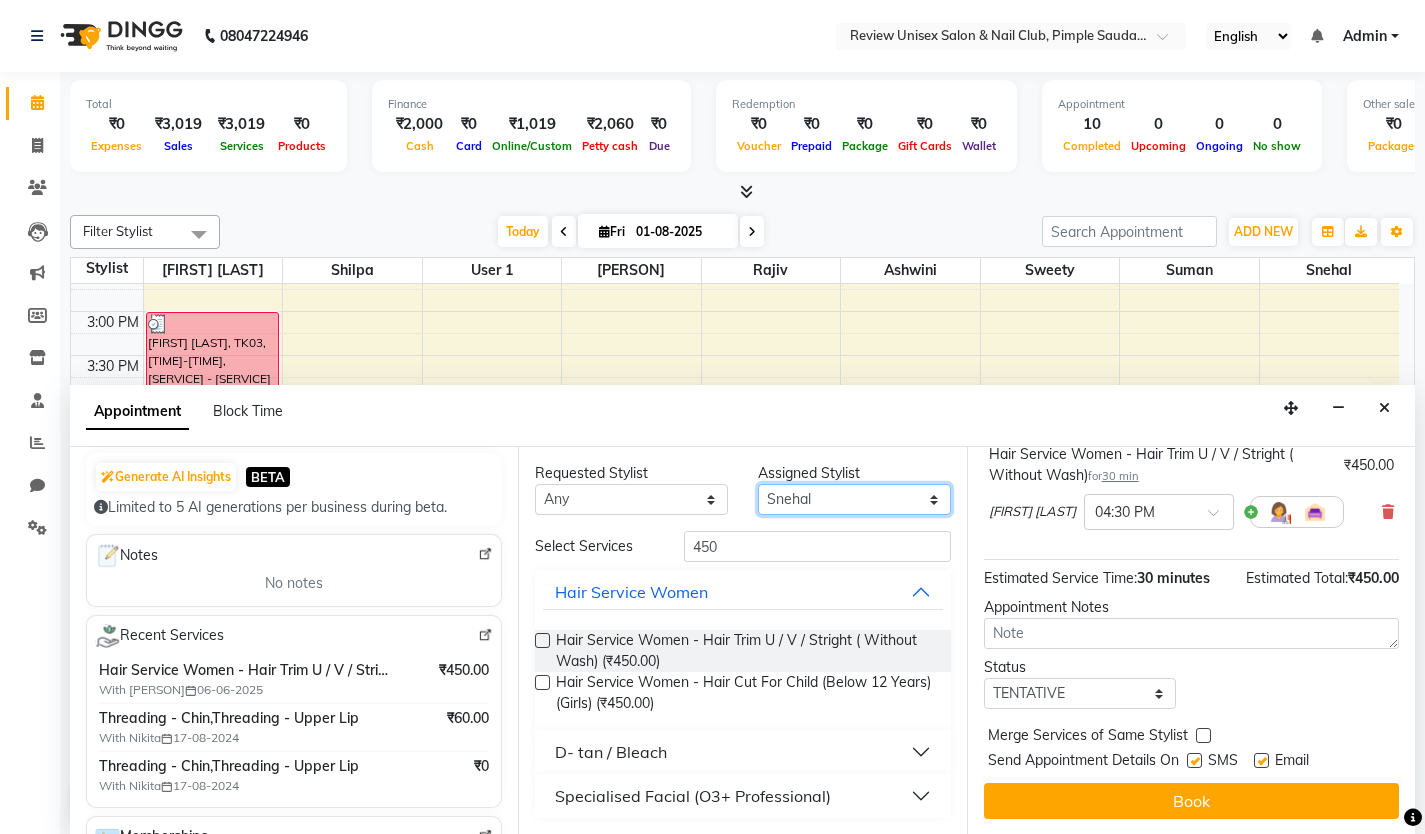 click on "Select [PERSON] [PERSON] [PERSON] [PERSON] [PERSON] [PERSON] [PERSON] User 1 [PERSON]" at bounding box center (854, 499) 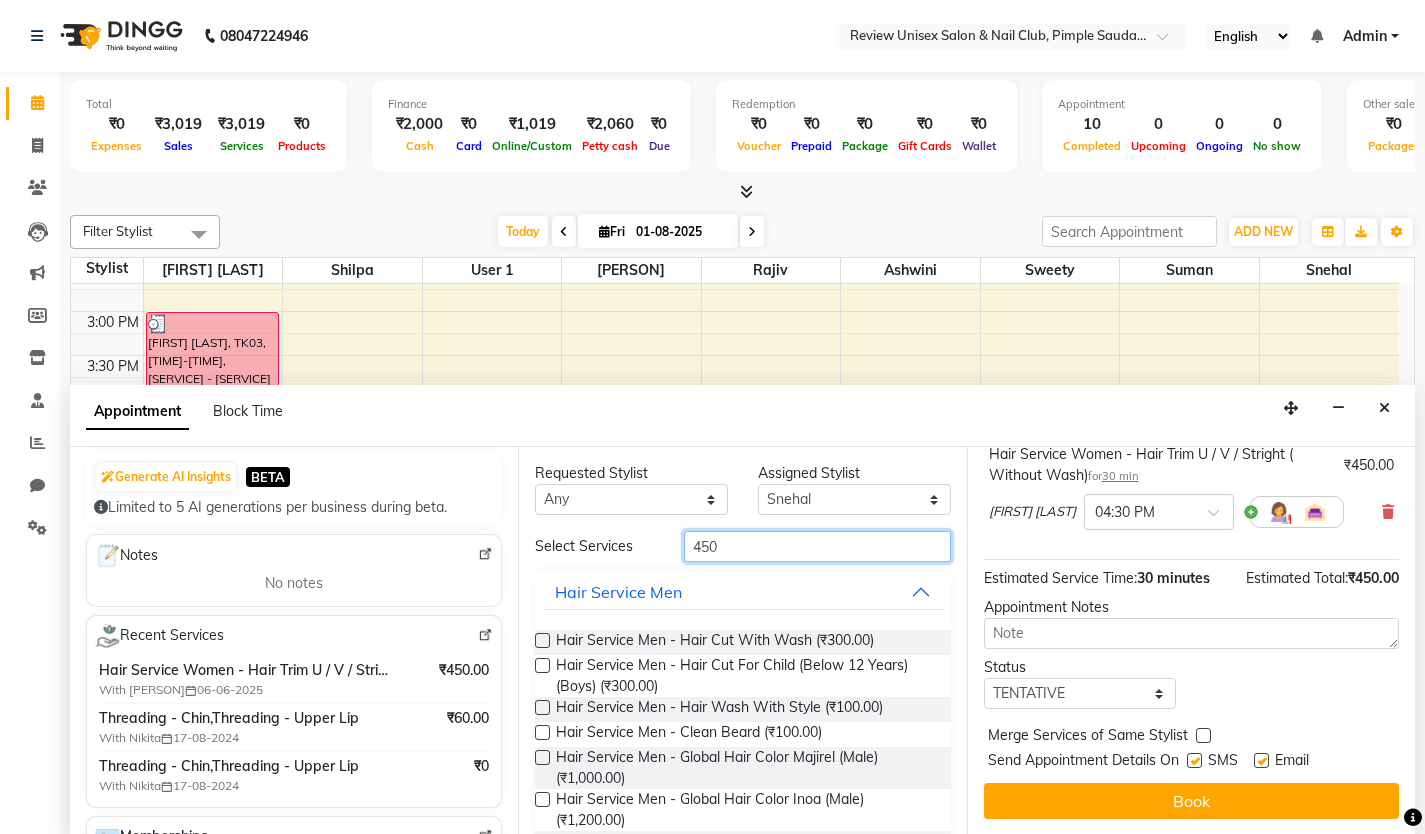 click on "450" at bounding box center (817, 546) 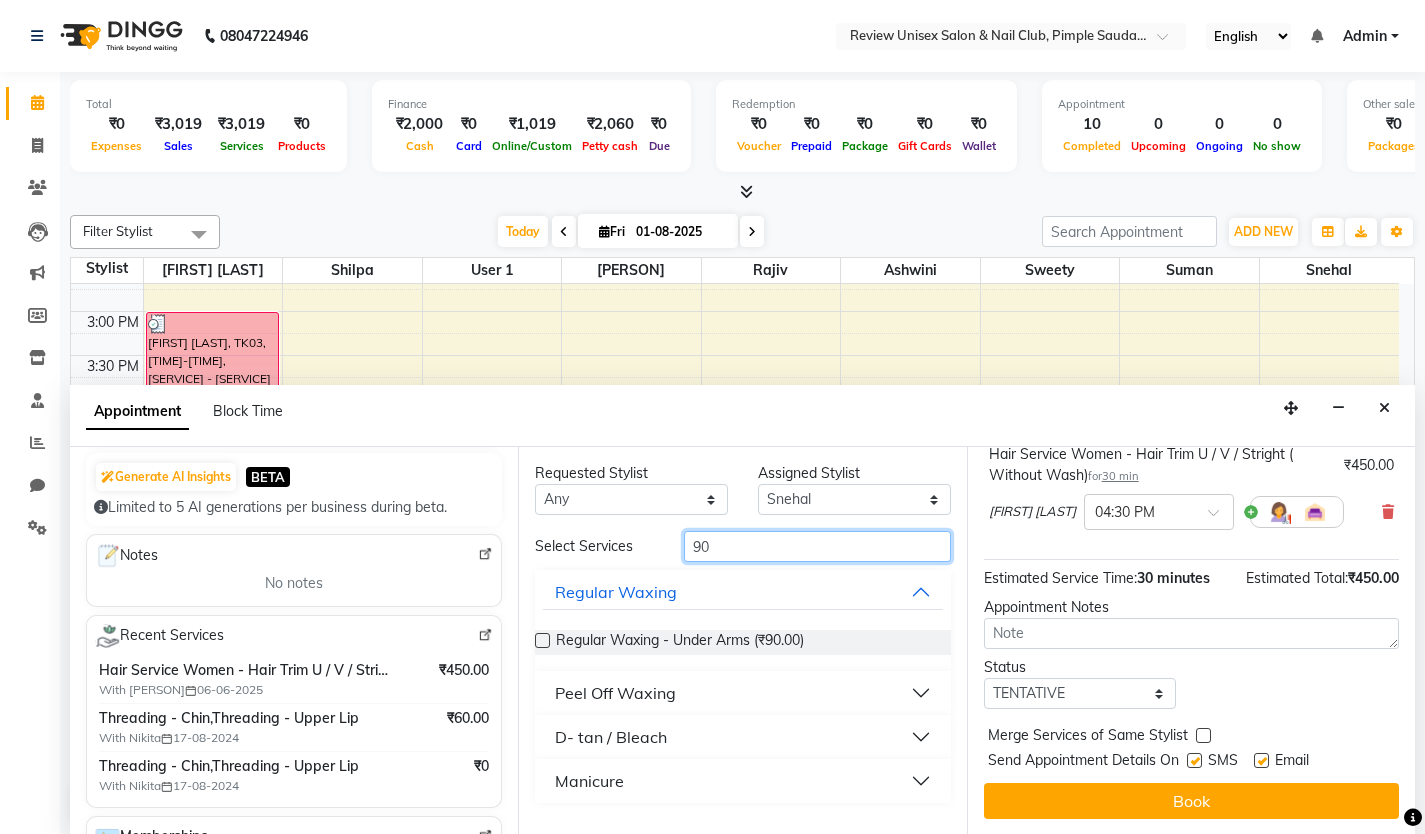 scroll, scrollTop: 1, scrollLeft: 0, axis: vertical 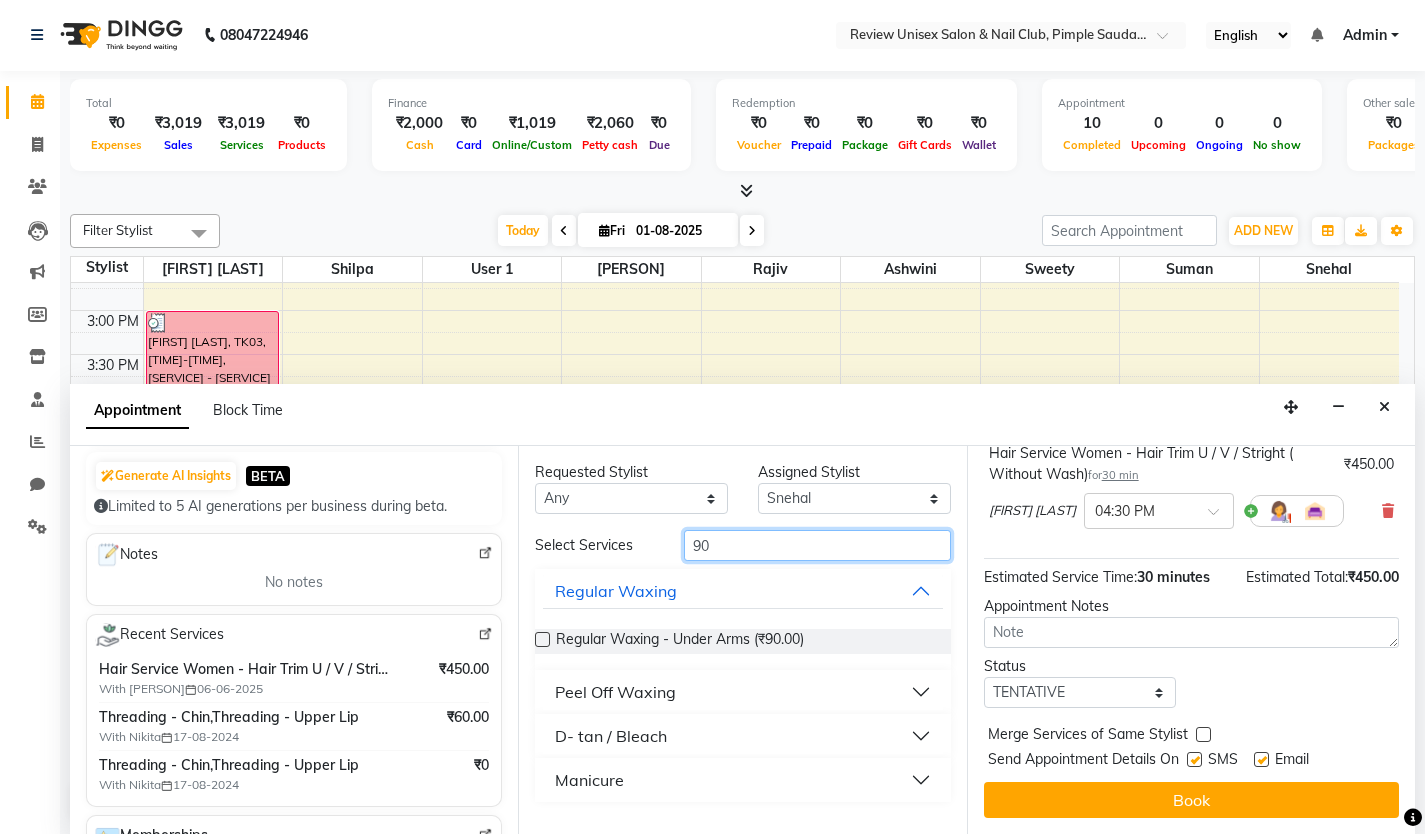 type on "90" 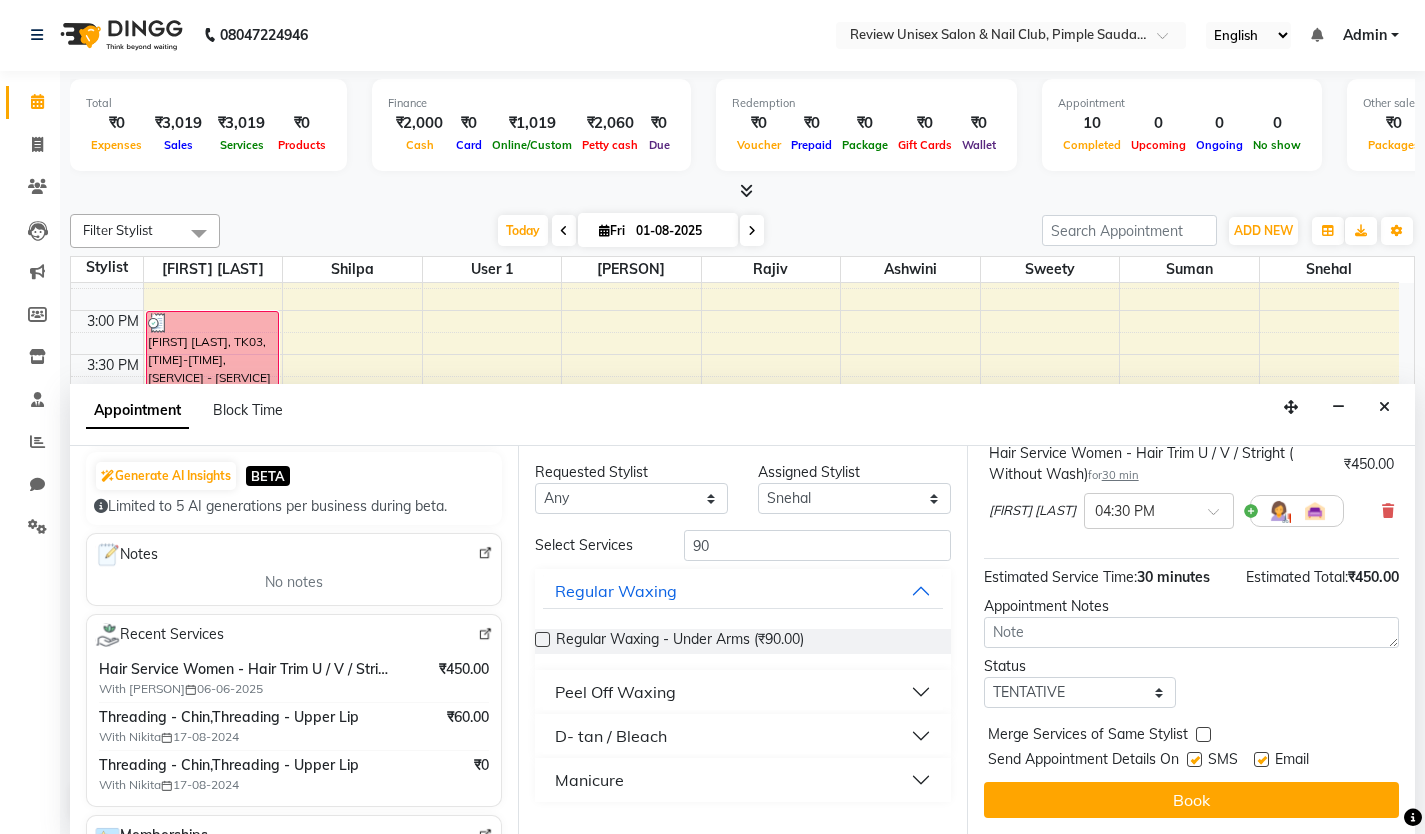 click on "Peel Off Waxing" at bounding box center [615, 692] 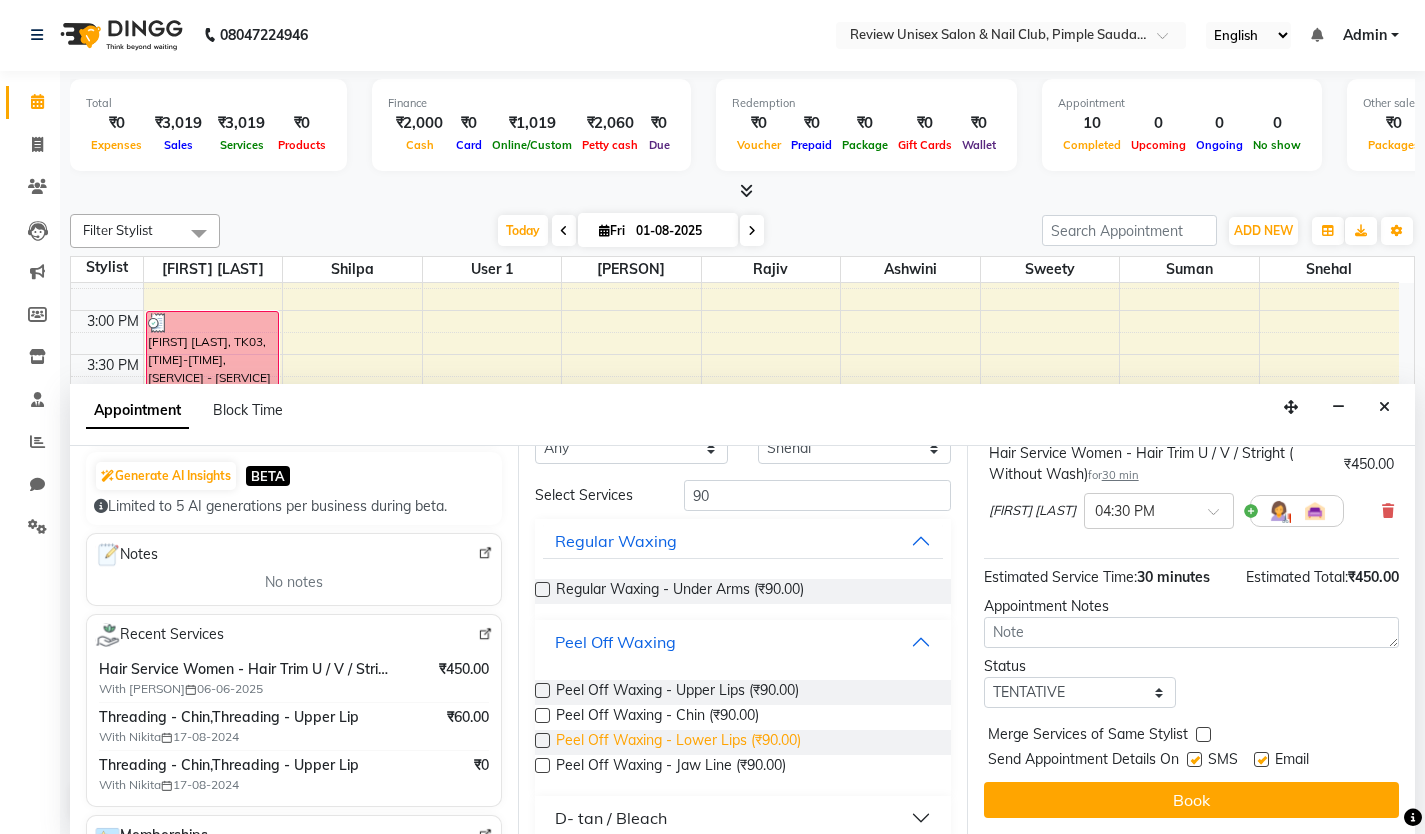 scroll, scrollTop: 100, scrollLeft: 0, axis: vertical 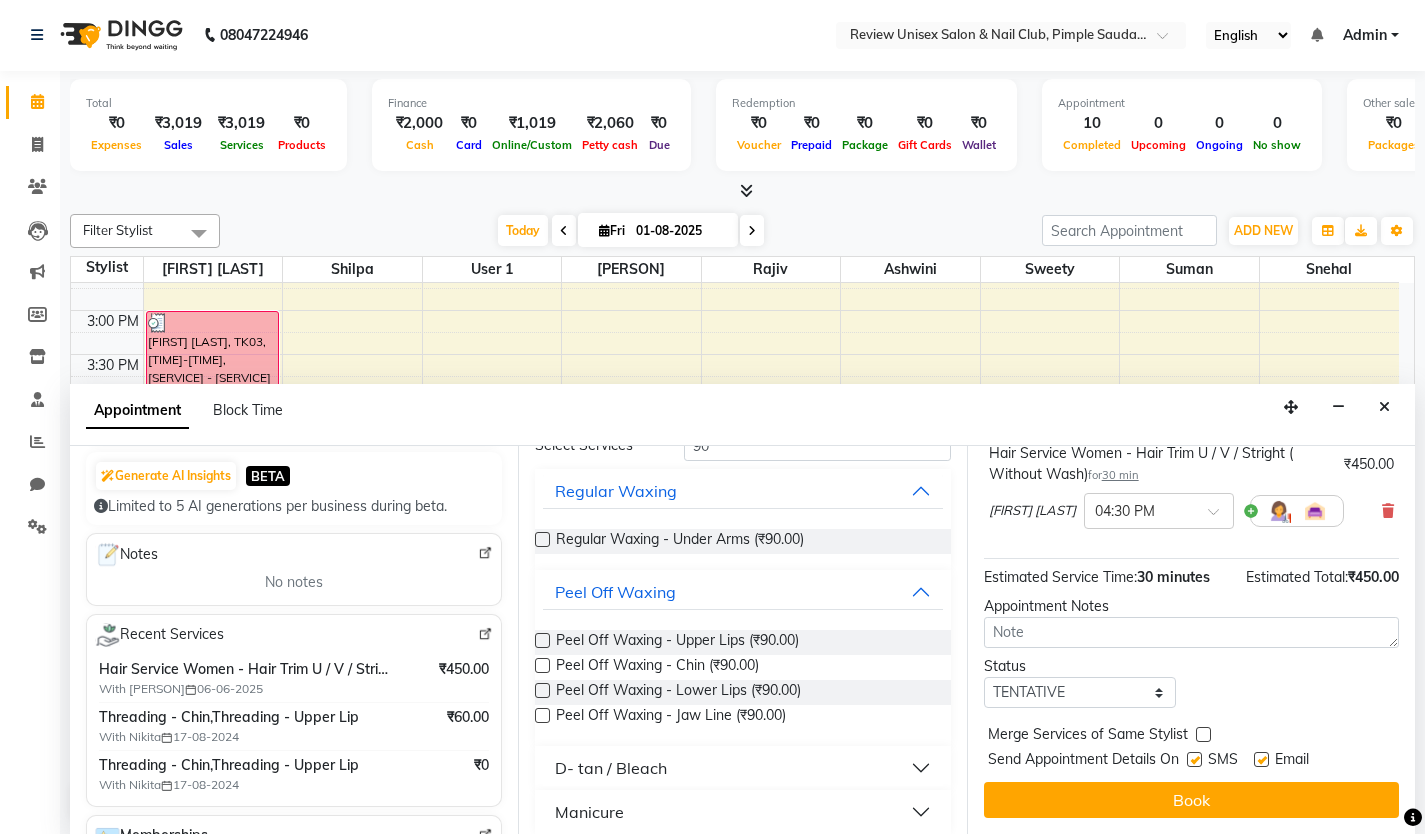 click at bounding box center [542, 640] 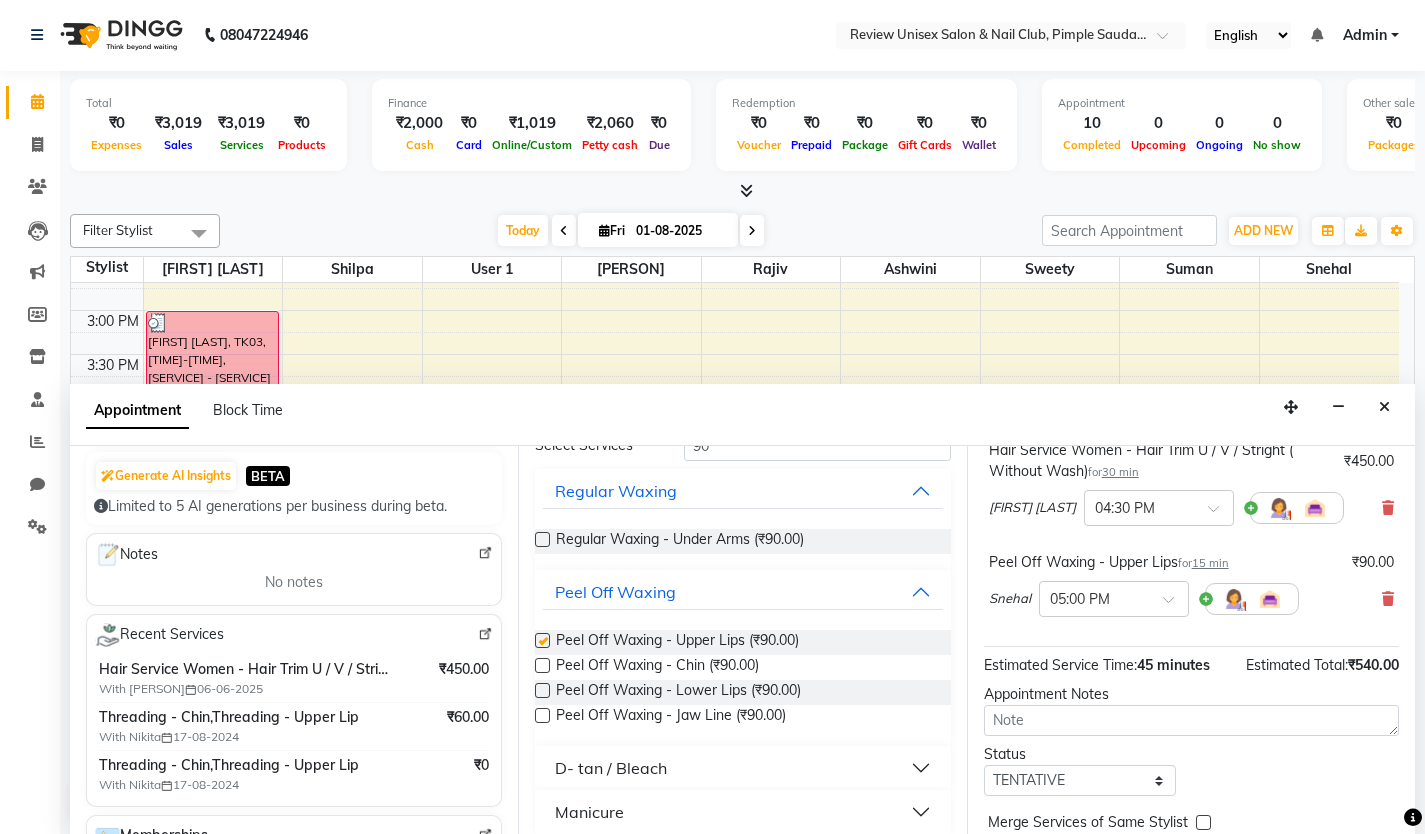 checkbox on "false" 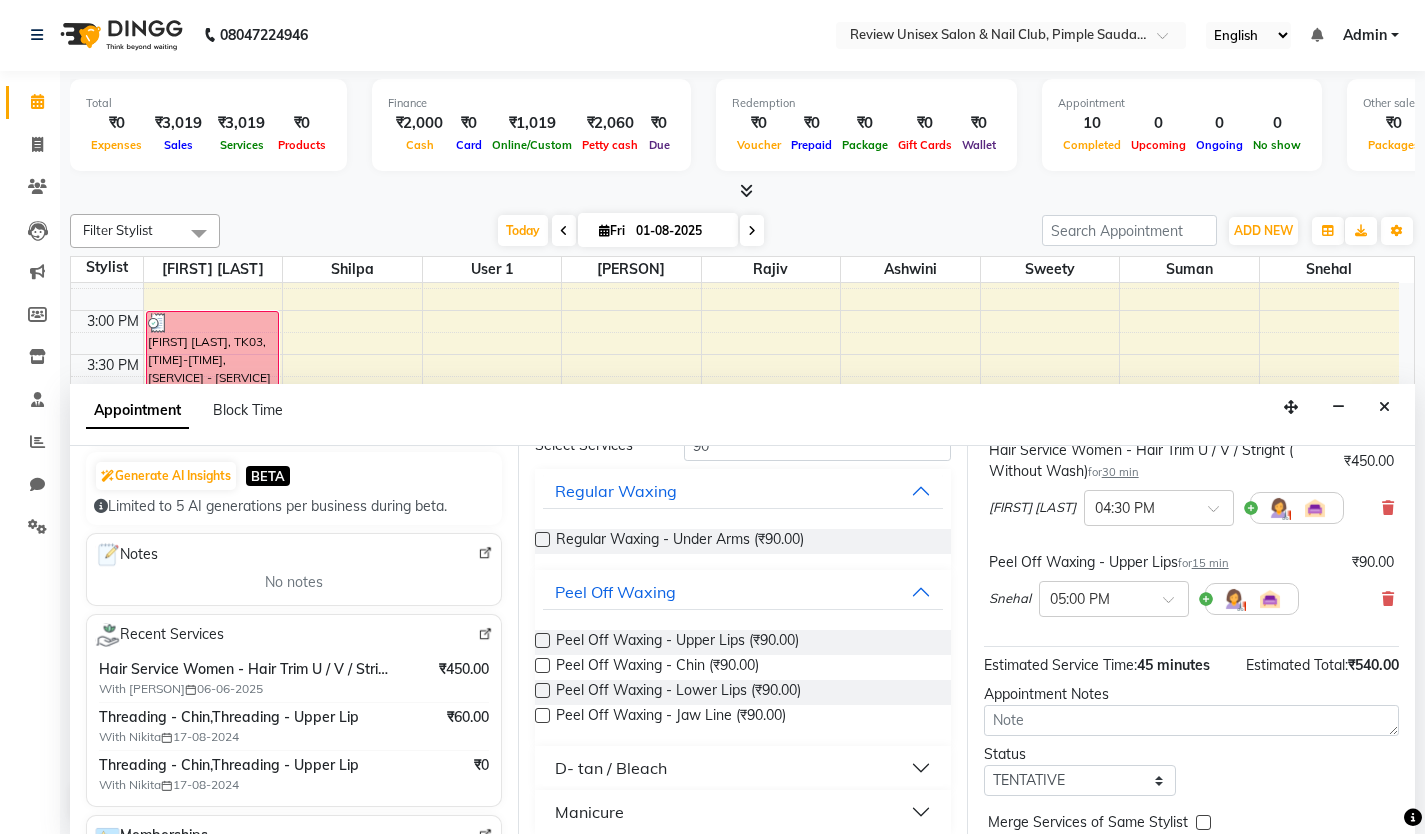 scroll, scrollTop: 116, scrollLeft: 0, axis: vertical 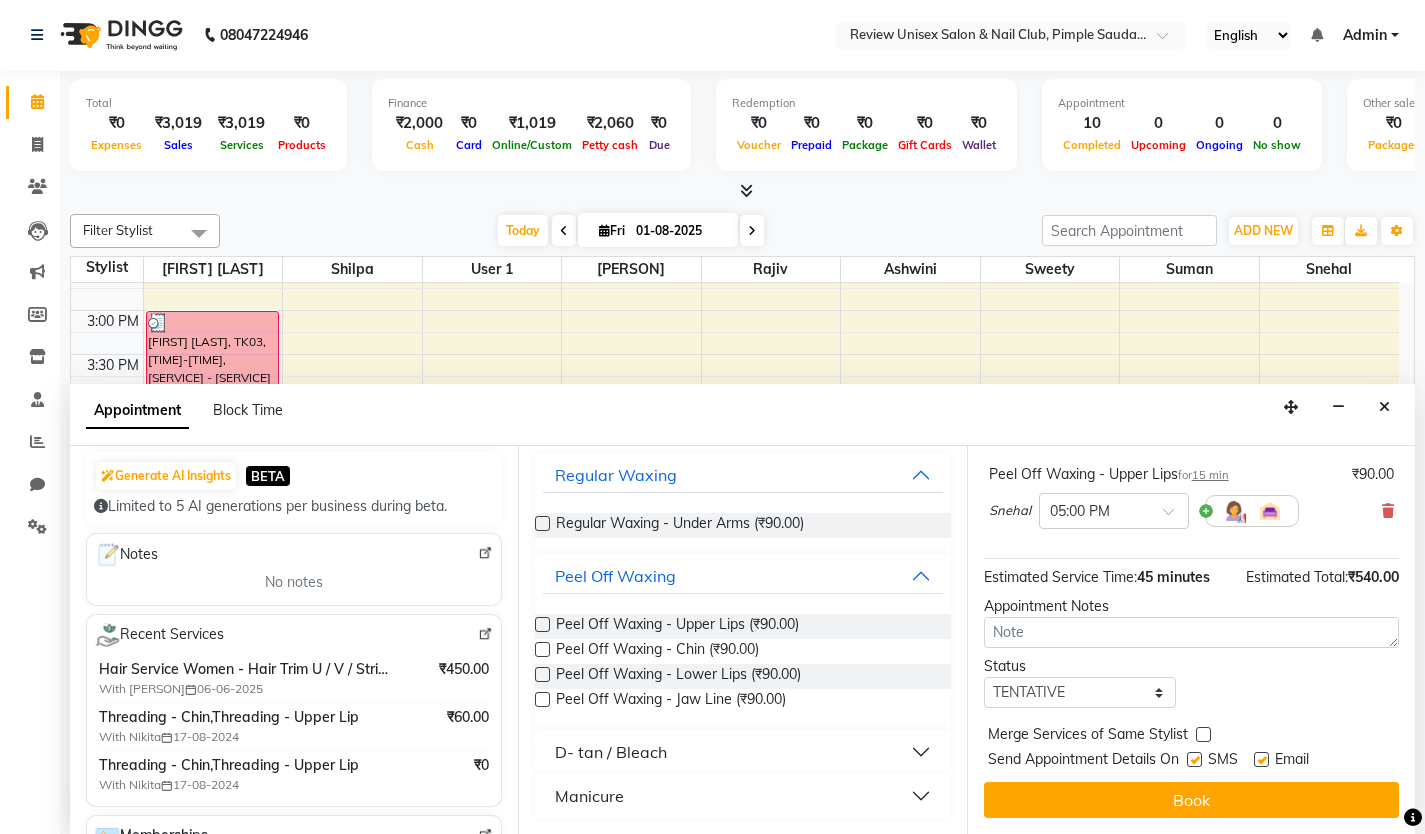 click at bounding box center (1194, 759) 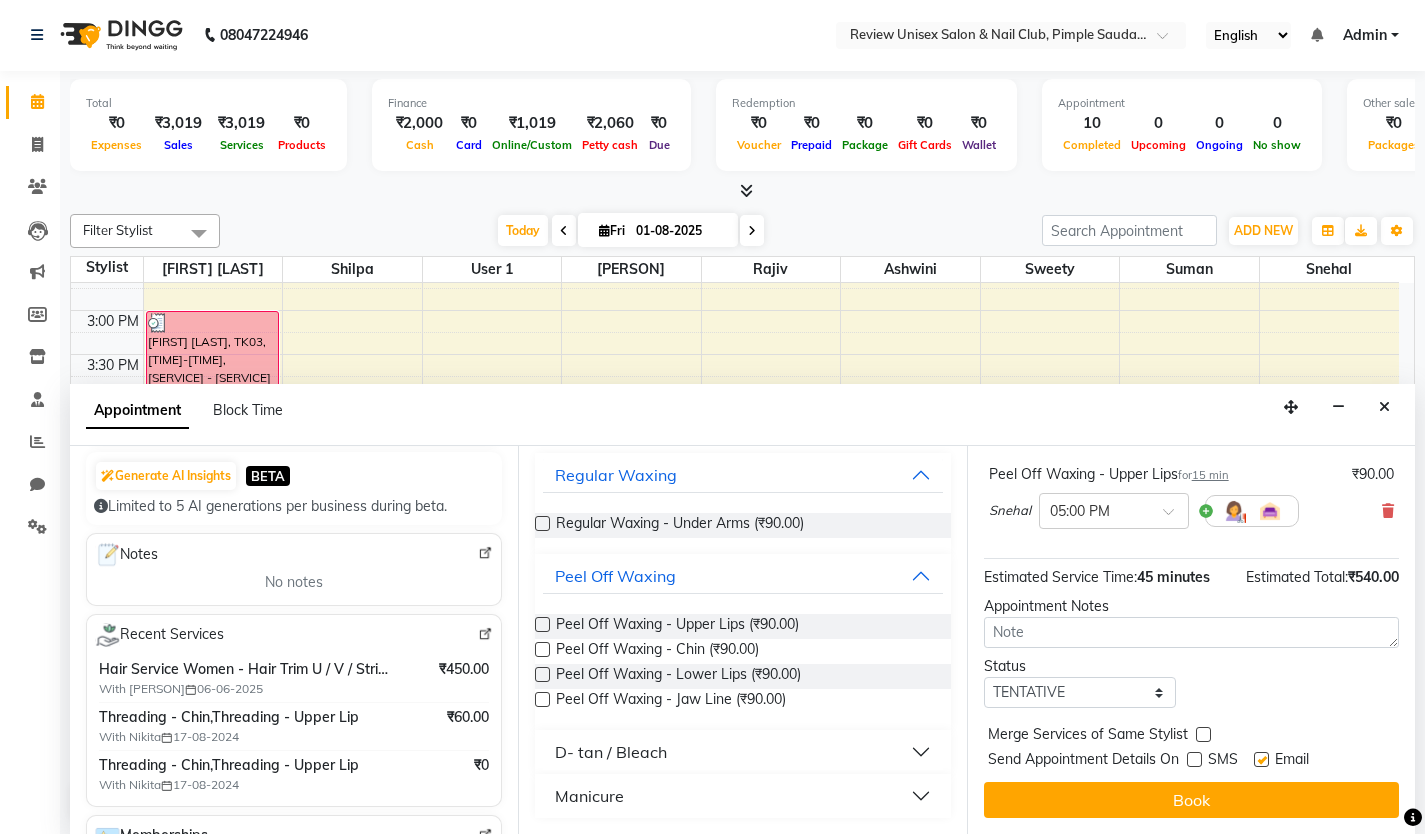click at bounding box center [1261, 759] 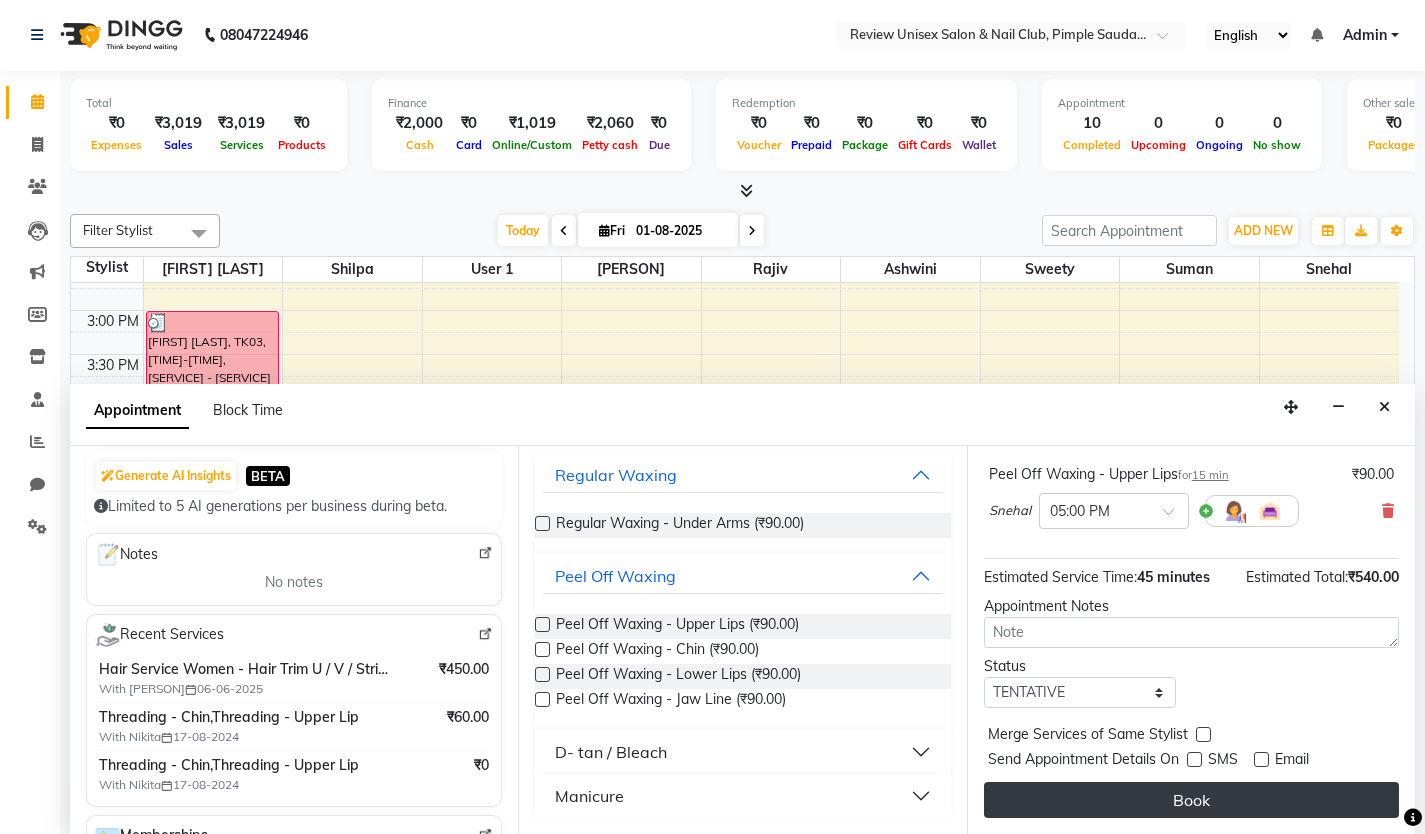 click on "Book" at bounding box center (1191, 800) 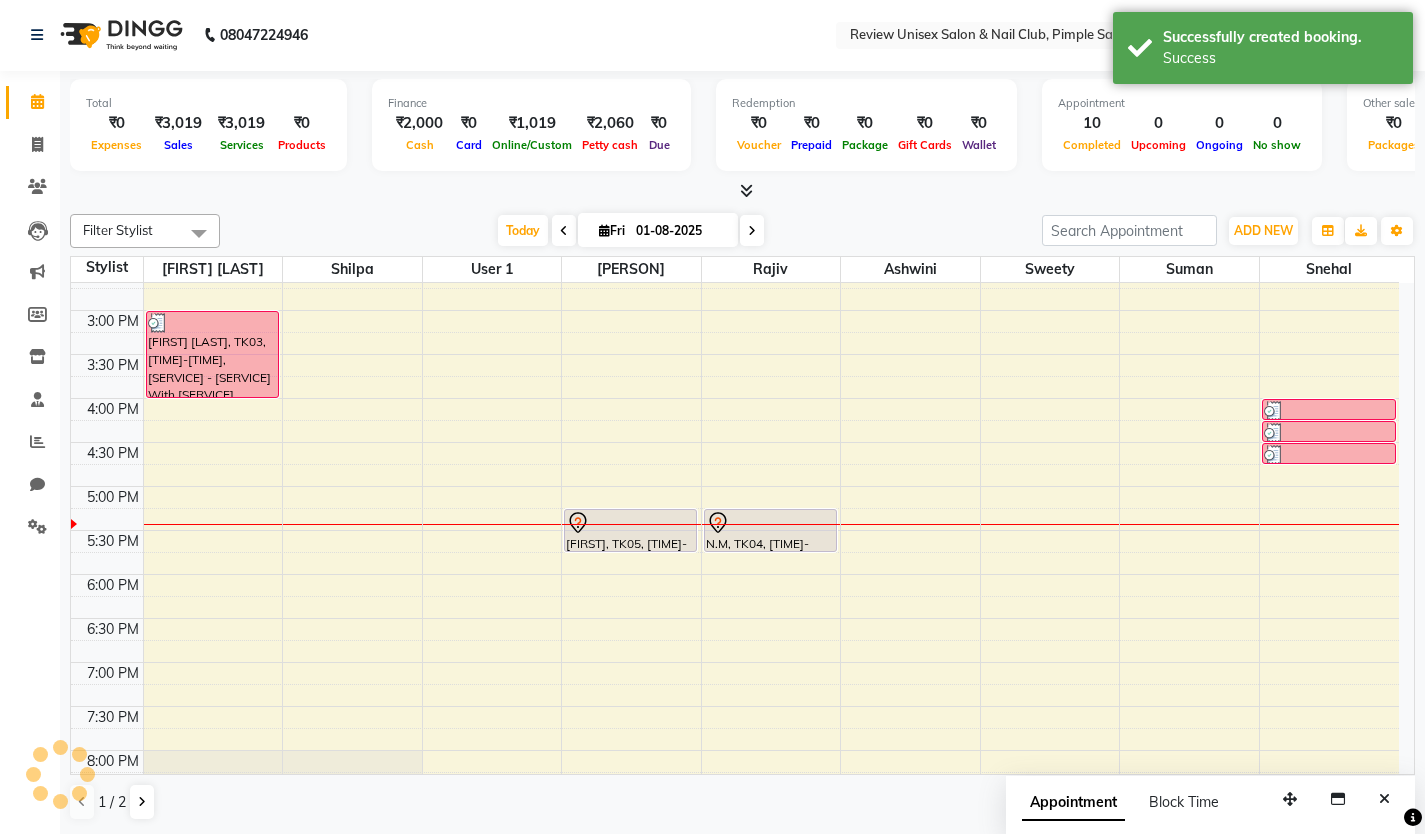 scroll, scrollTop: 0, scrollLeft: 0, axis: both 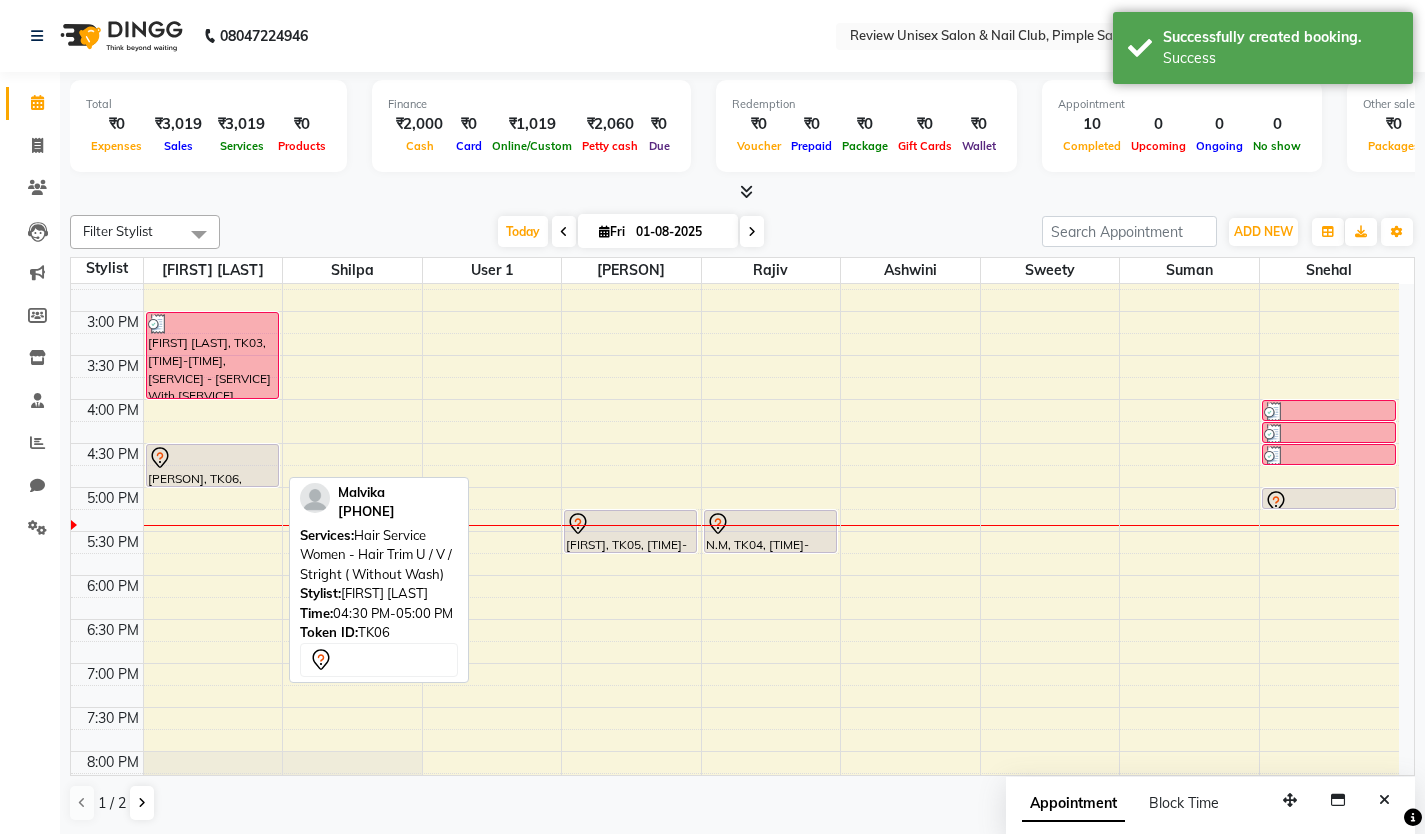 click at bounding box center [212, 458] 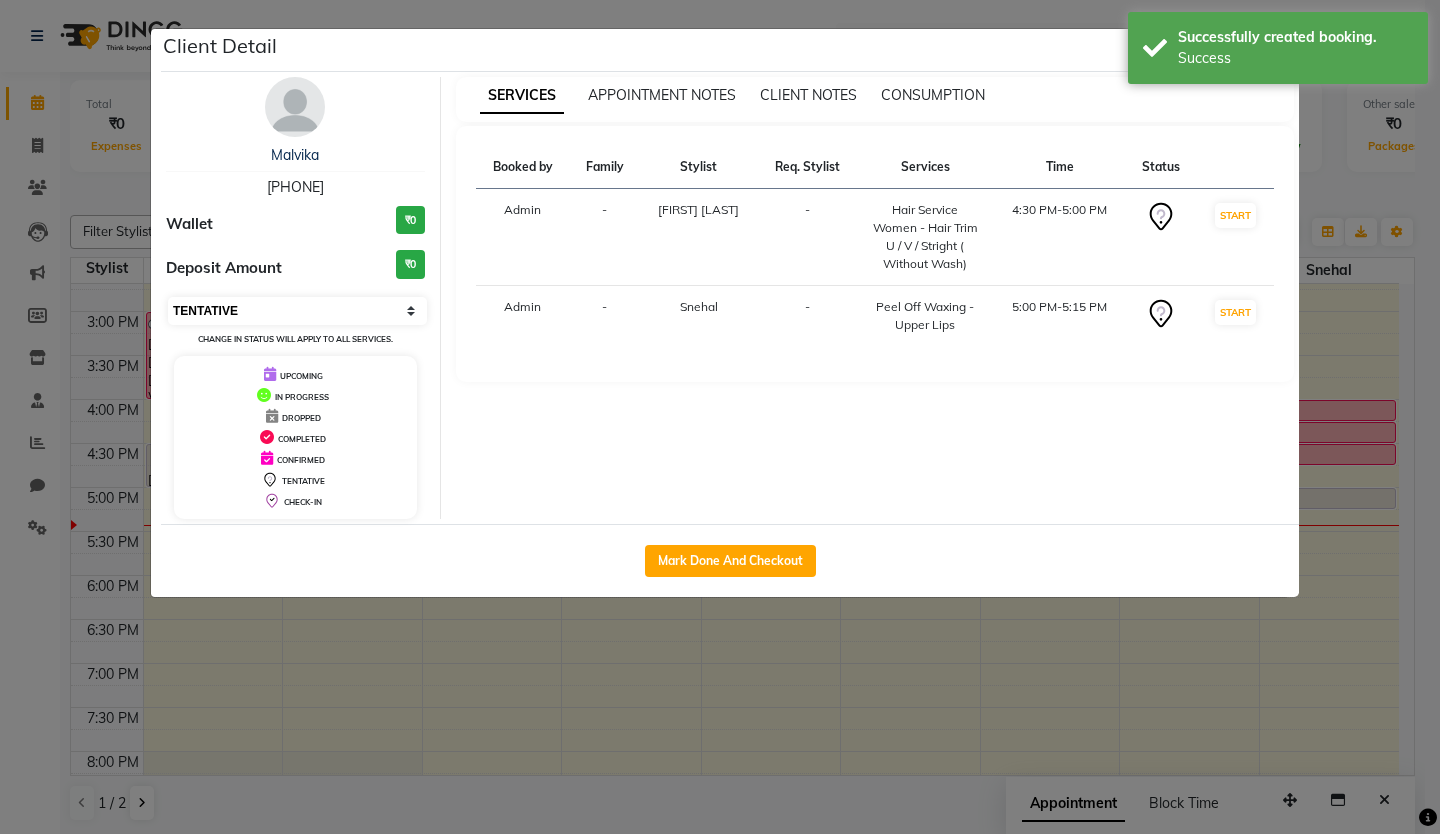 click on "Select IN SERVICE CONFIRMED TENTATIVE CHECK IN MARK DONE DROPPED UPCOMING" at bounding box center (297, 311) 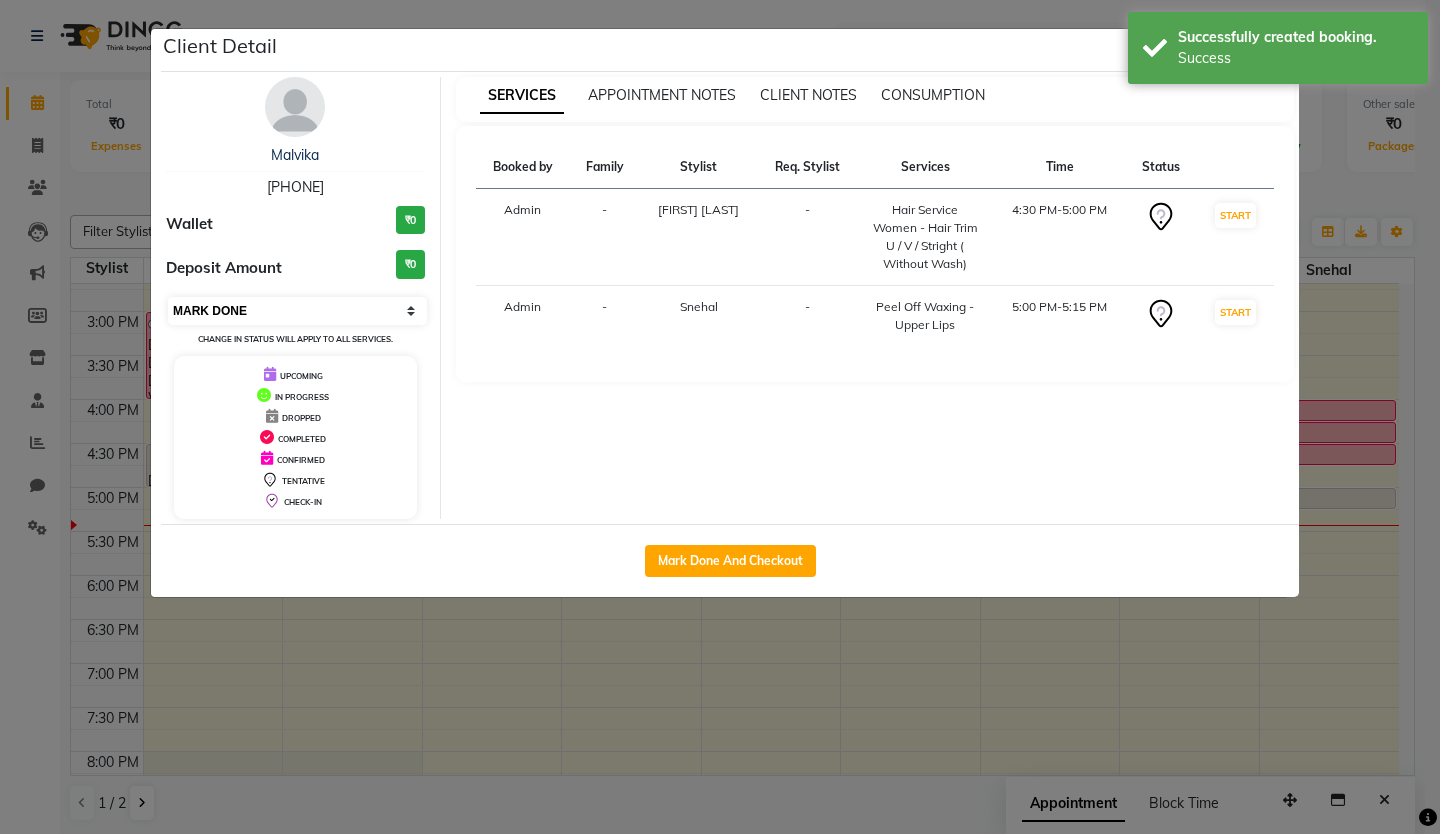 click on "Select IN SERVICE CONFIRMED TENTATIVE CHECK IN MARK DONE DROPPED UPCOMING" at bounding box center [297, 311] 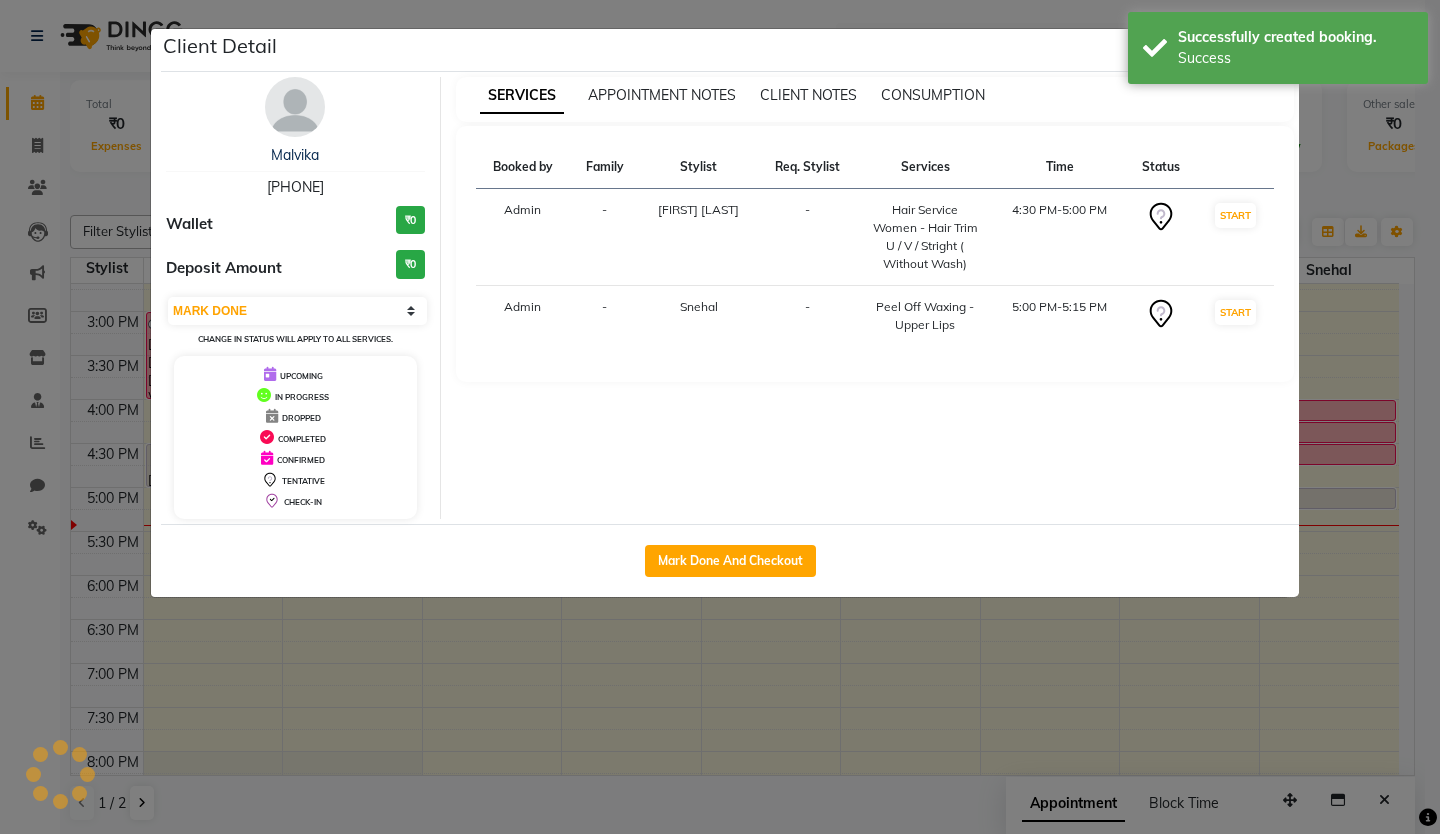 select on "select" 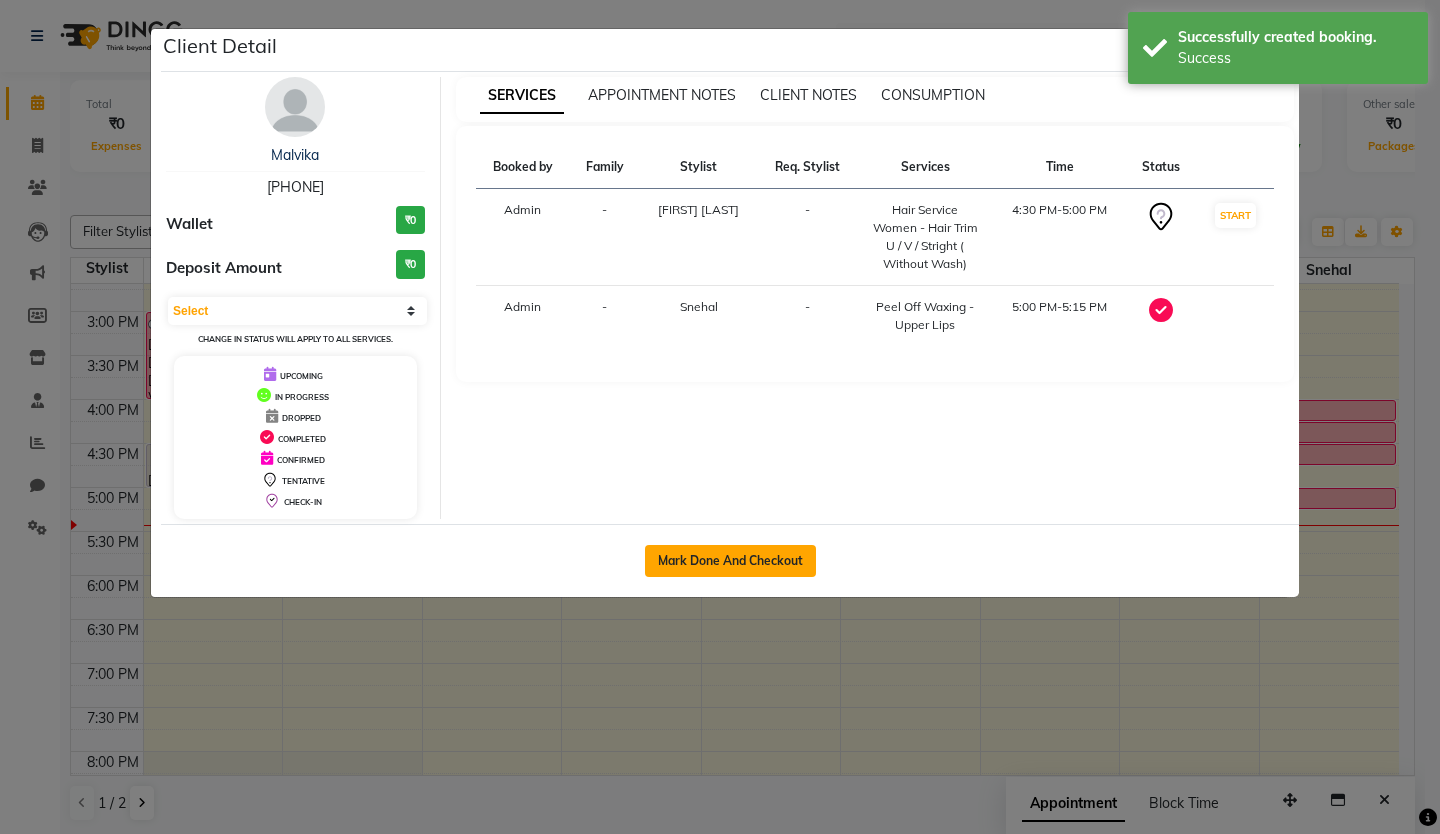 click on "Mark Done And Checkout" 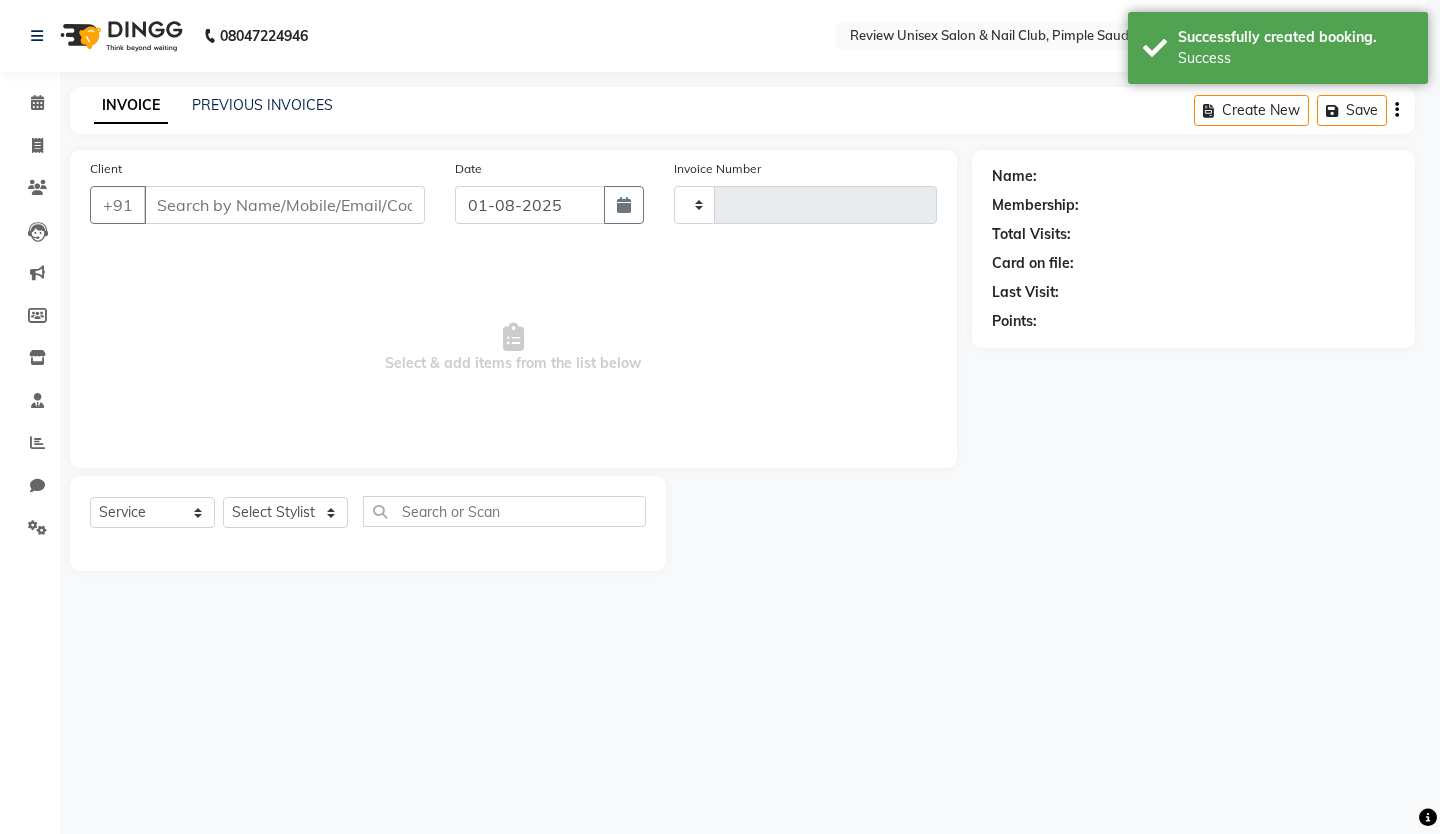 type on "0410" 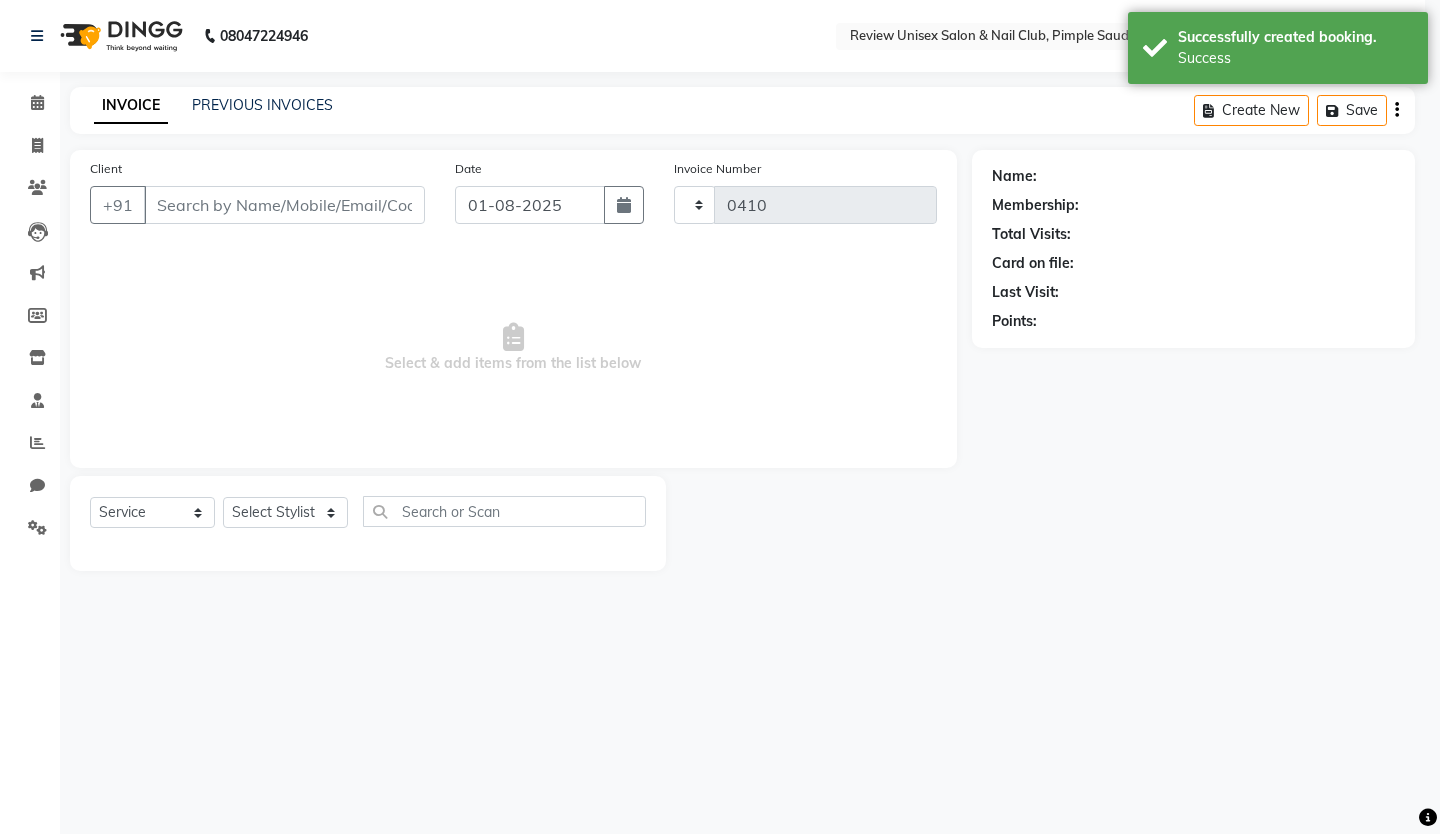 select on "766" 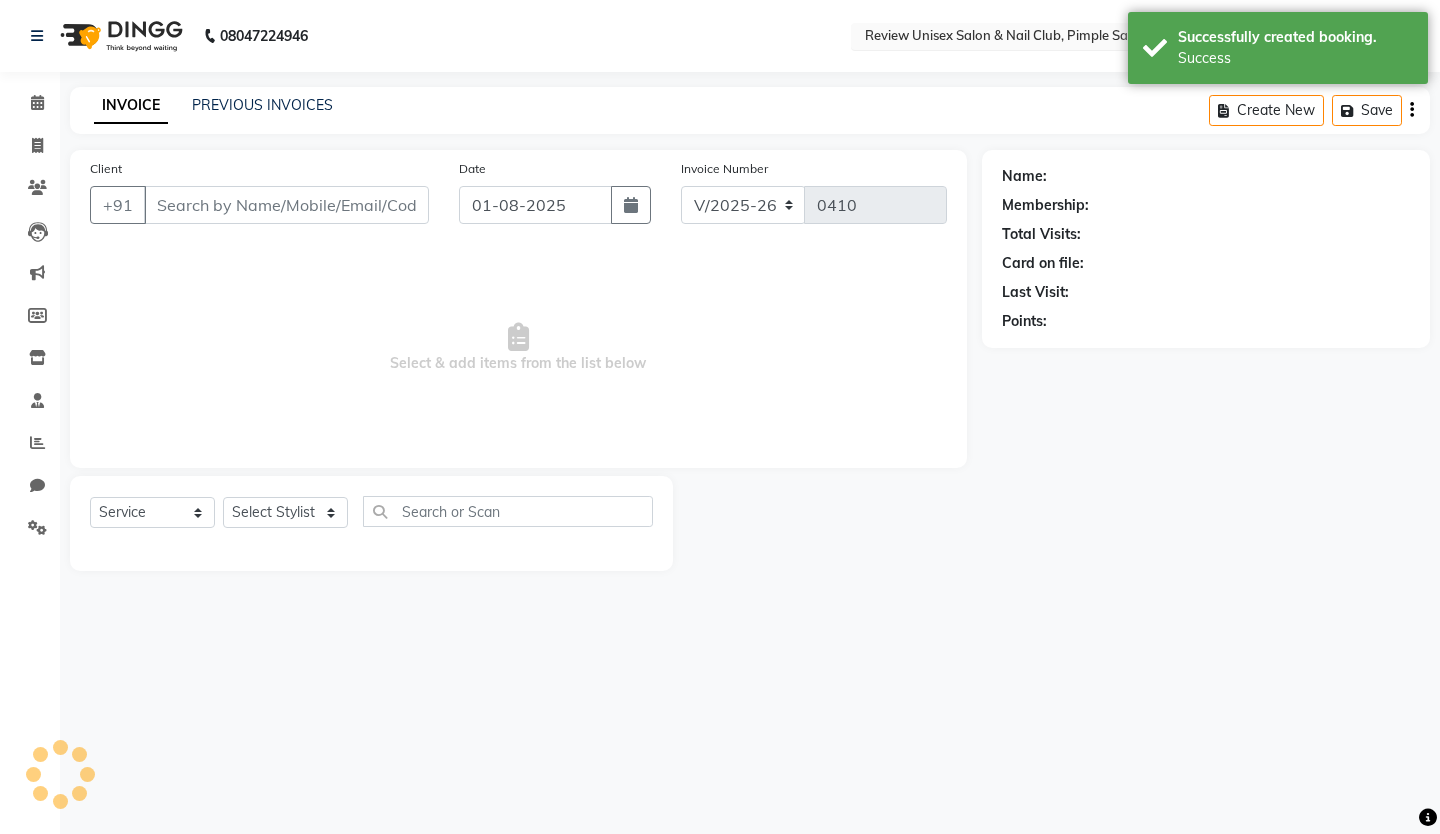 type on "[PHONE]" 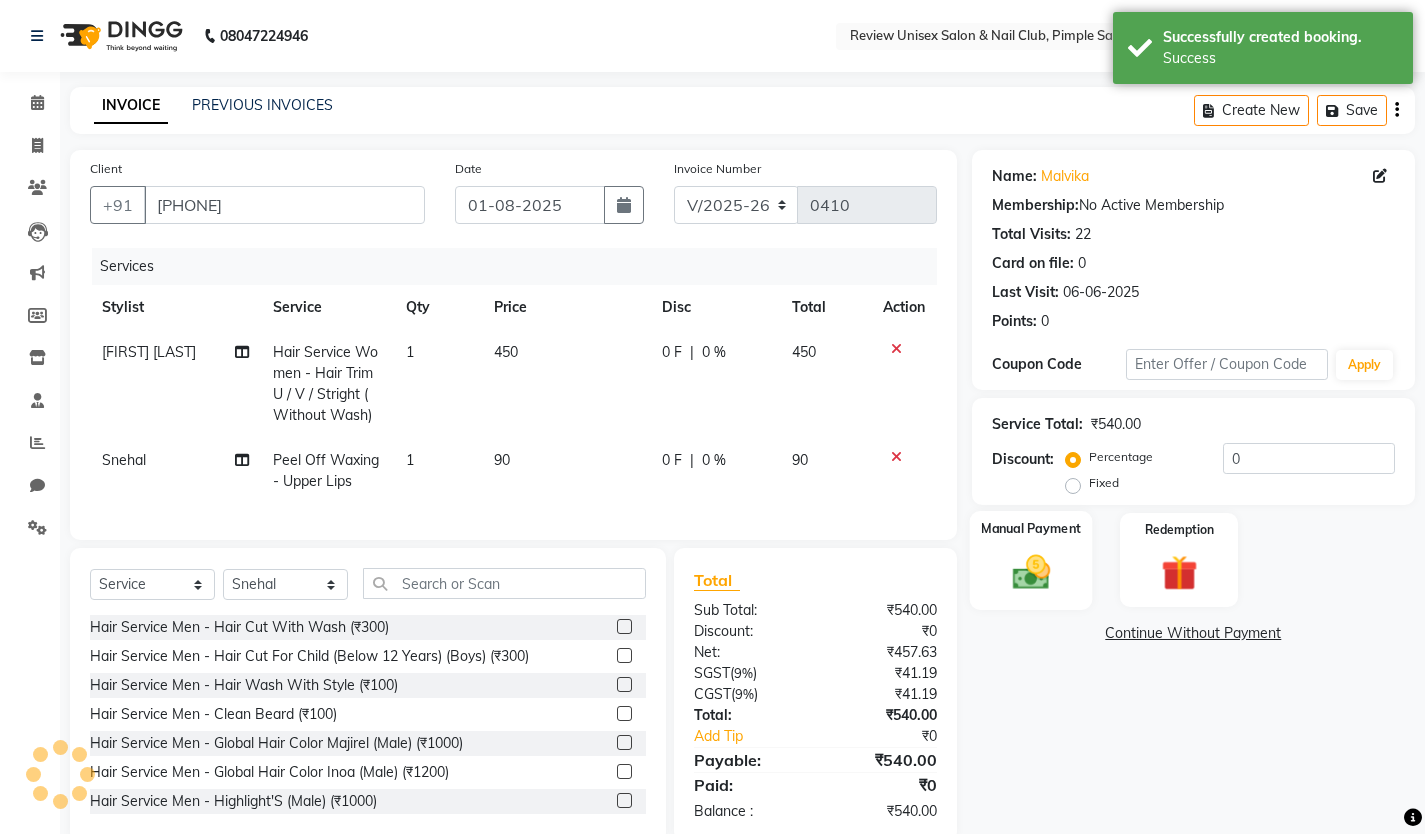 scroll, scrollTop: 54, scrollLeft: 0, axis: vertical 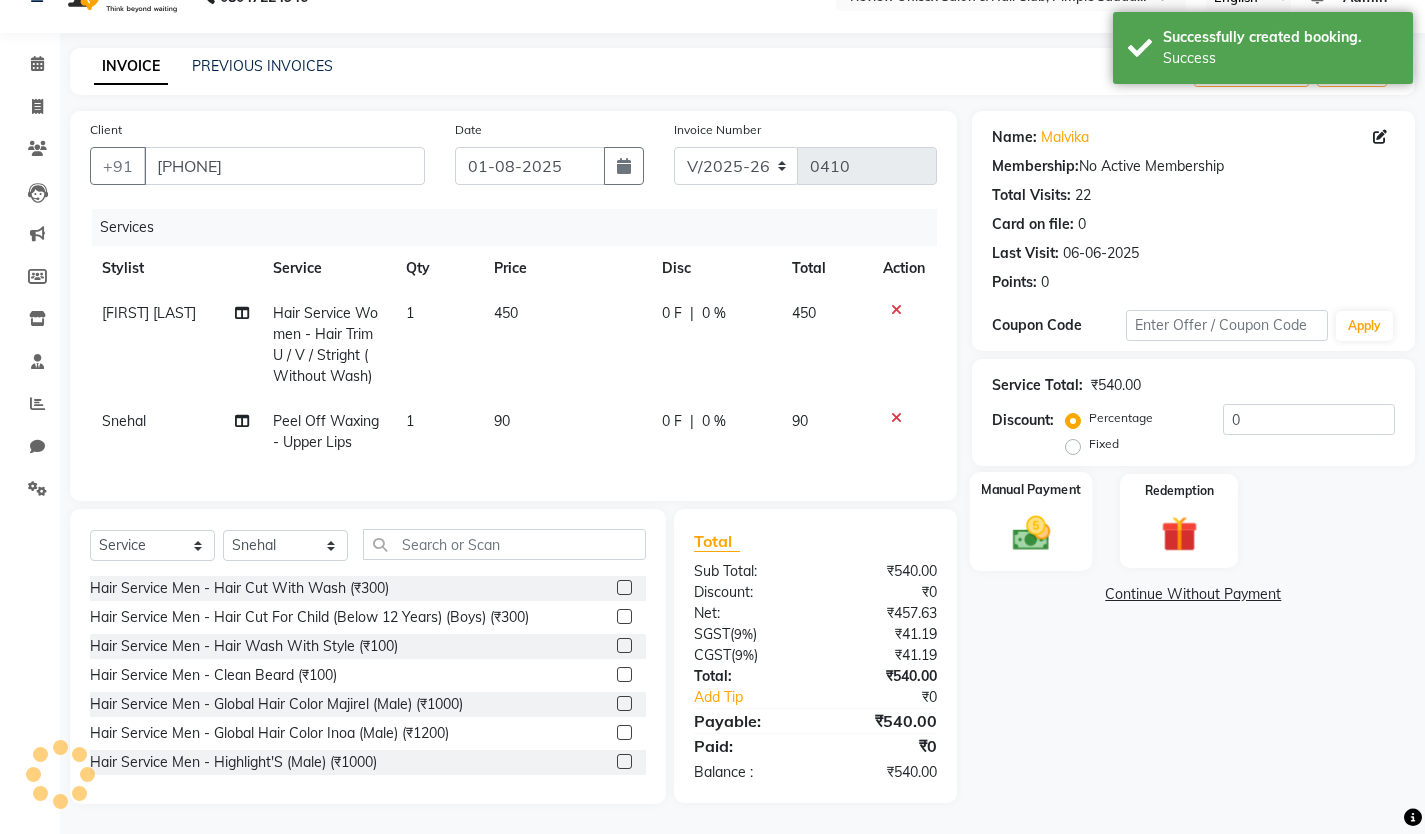 click 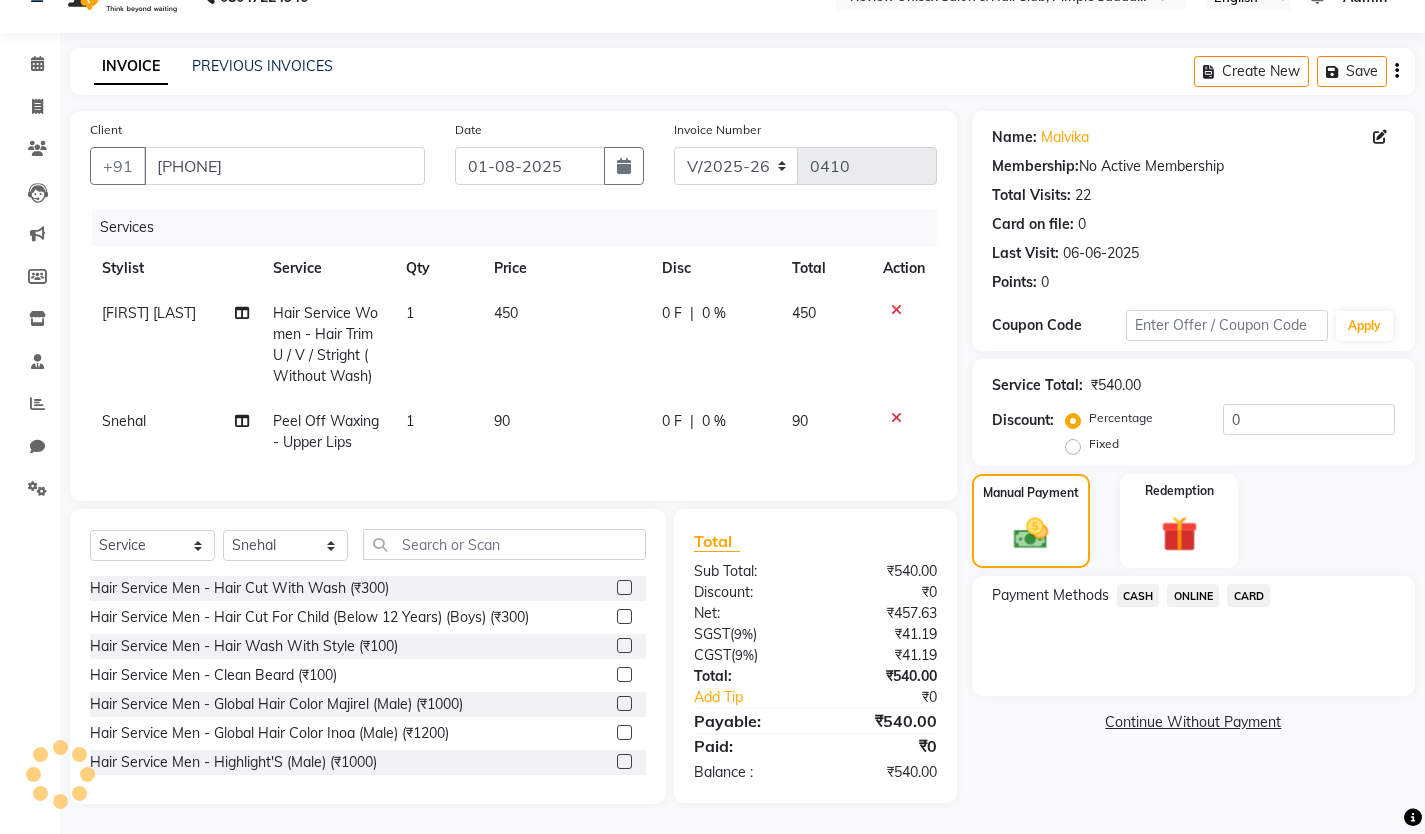 click on "ONLINE" 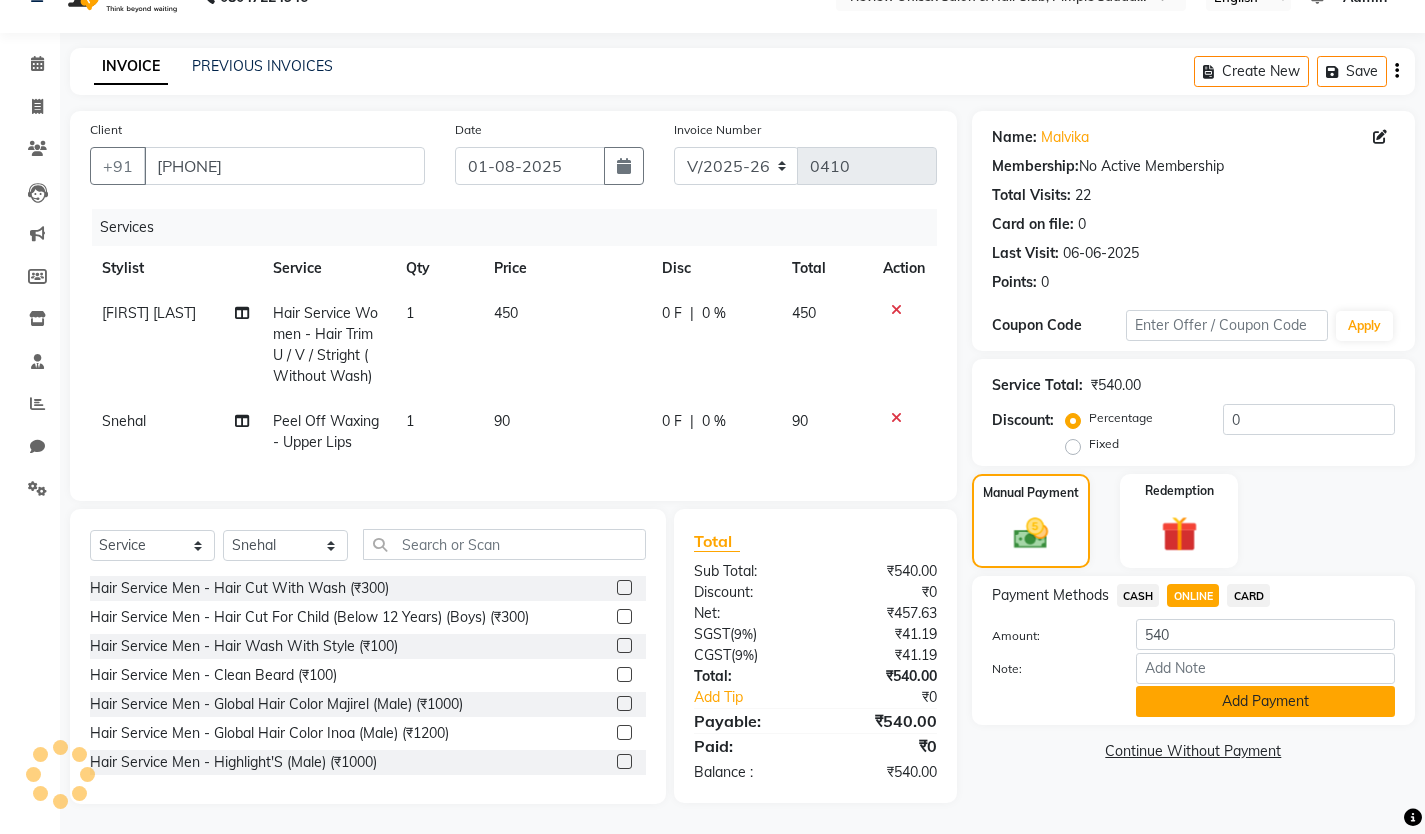 click on "Add Payment" 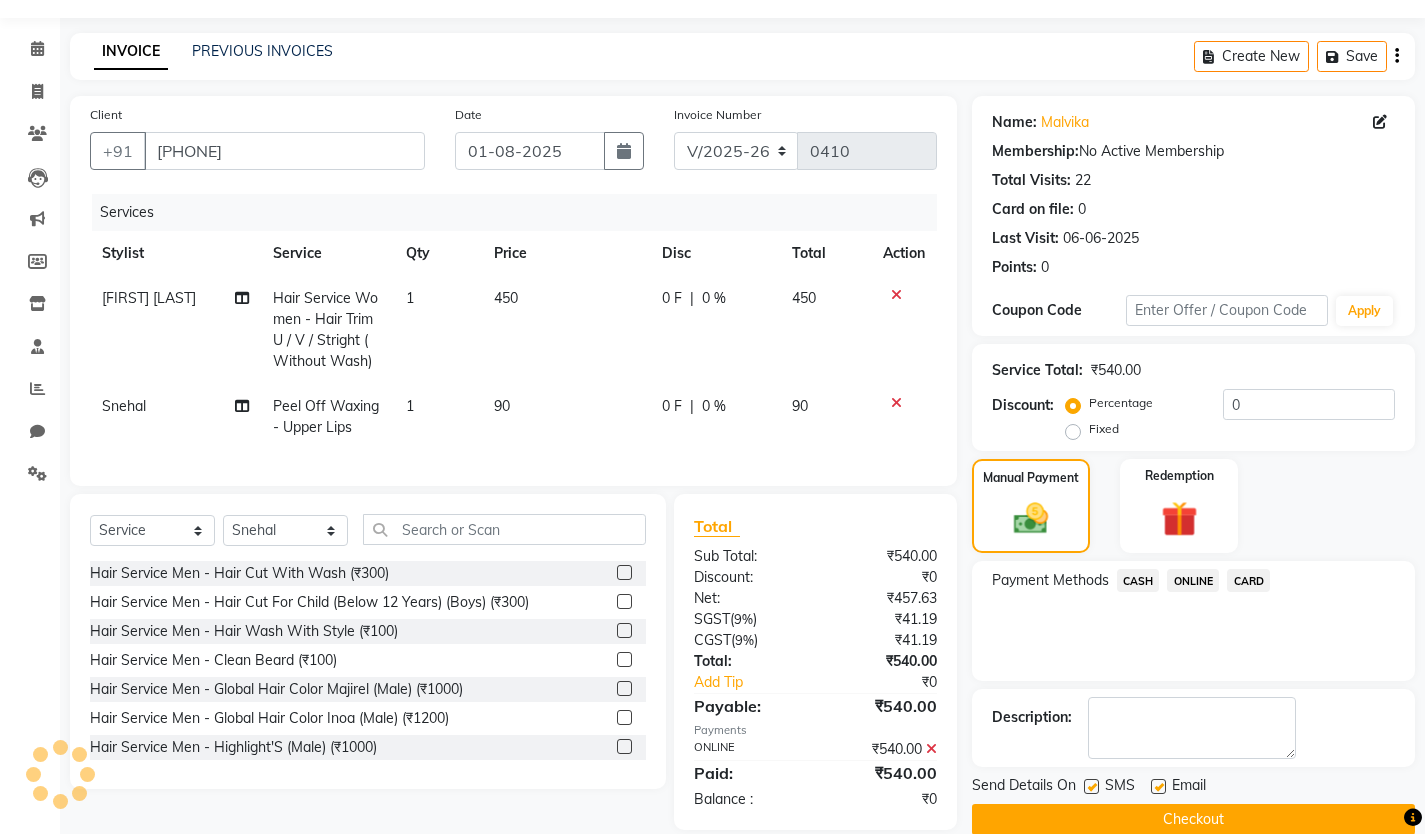 scroll, scrollTop: 95, scrollLeft: 0, axis: vertical 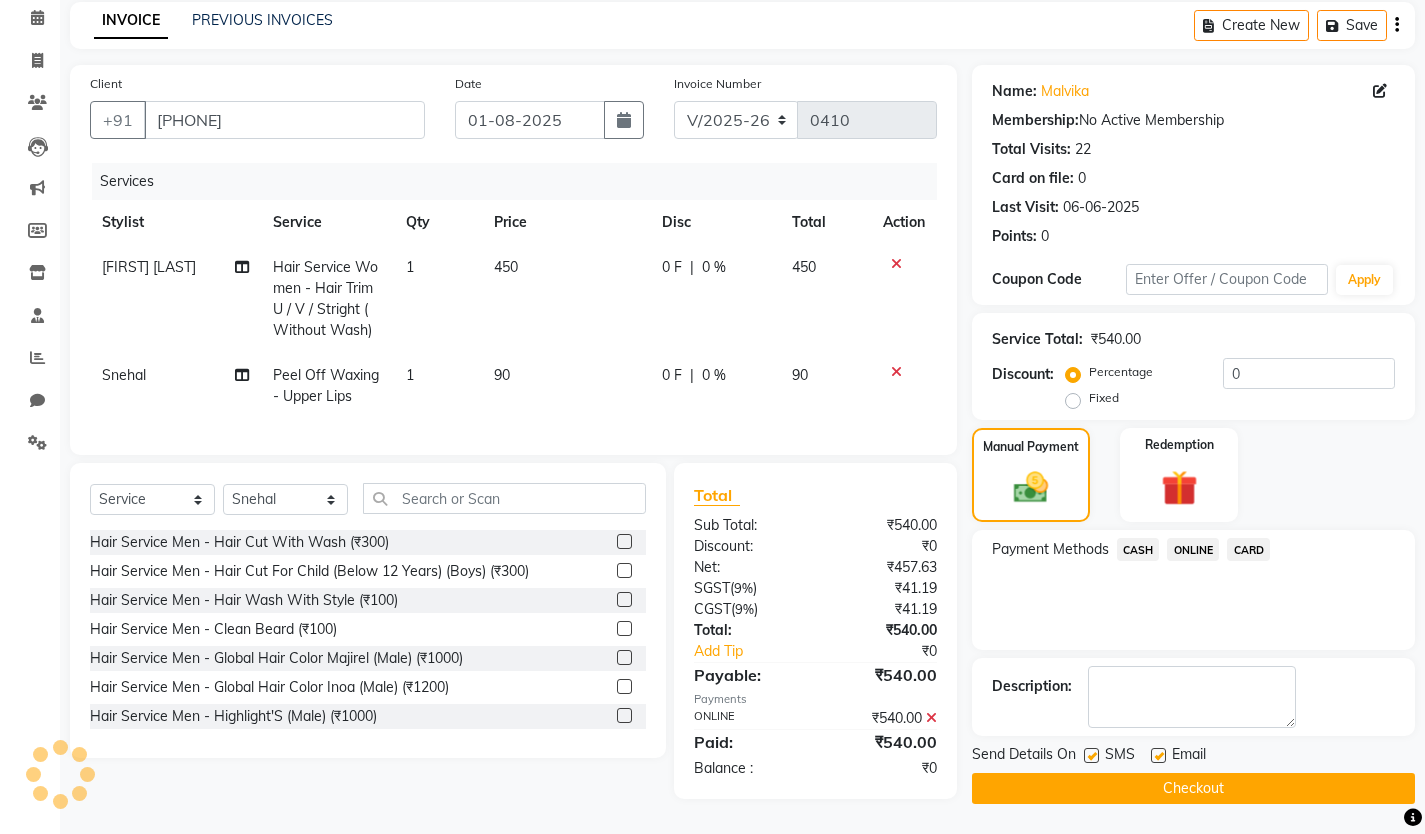 click 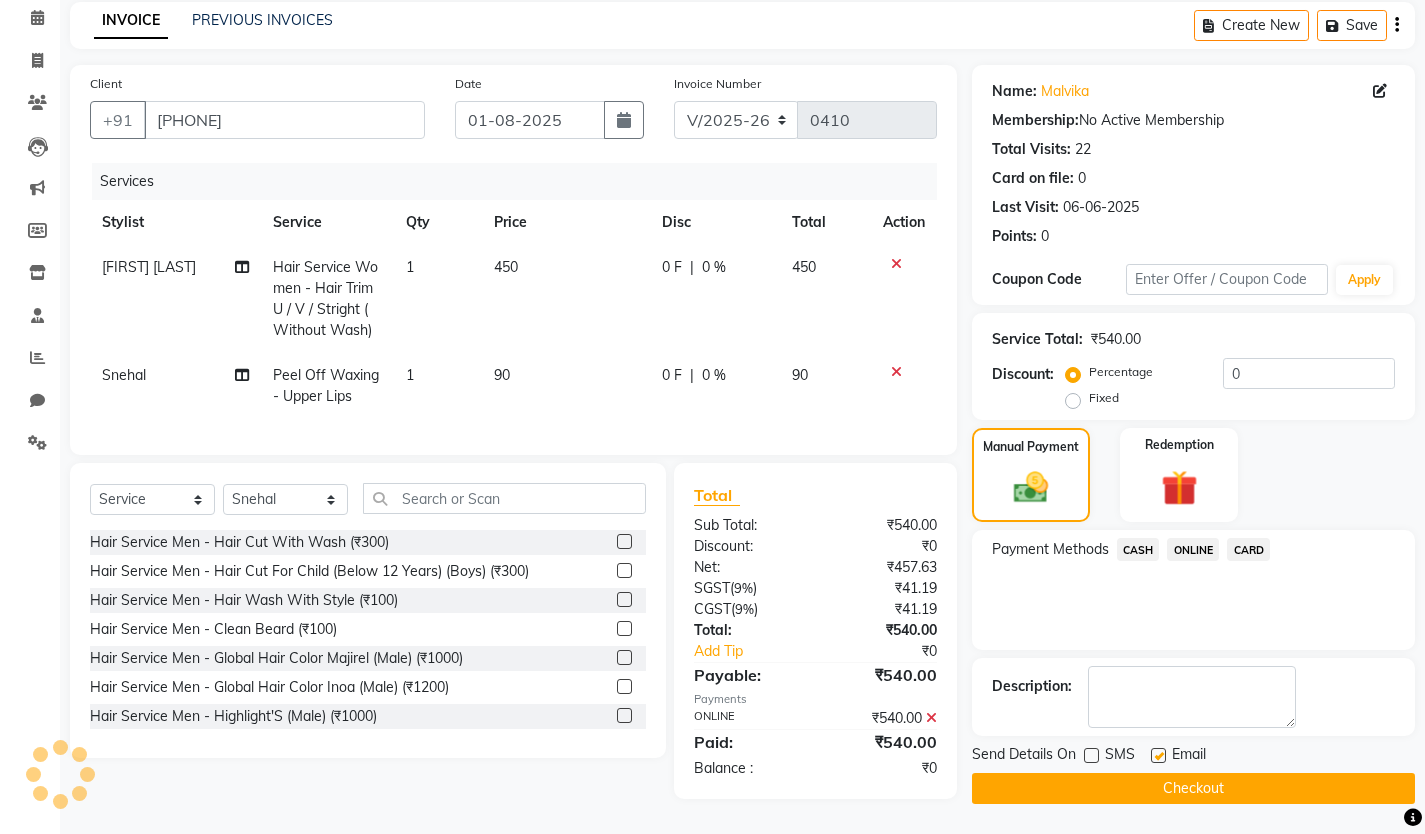 click 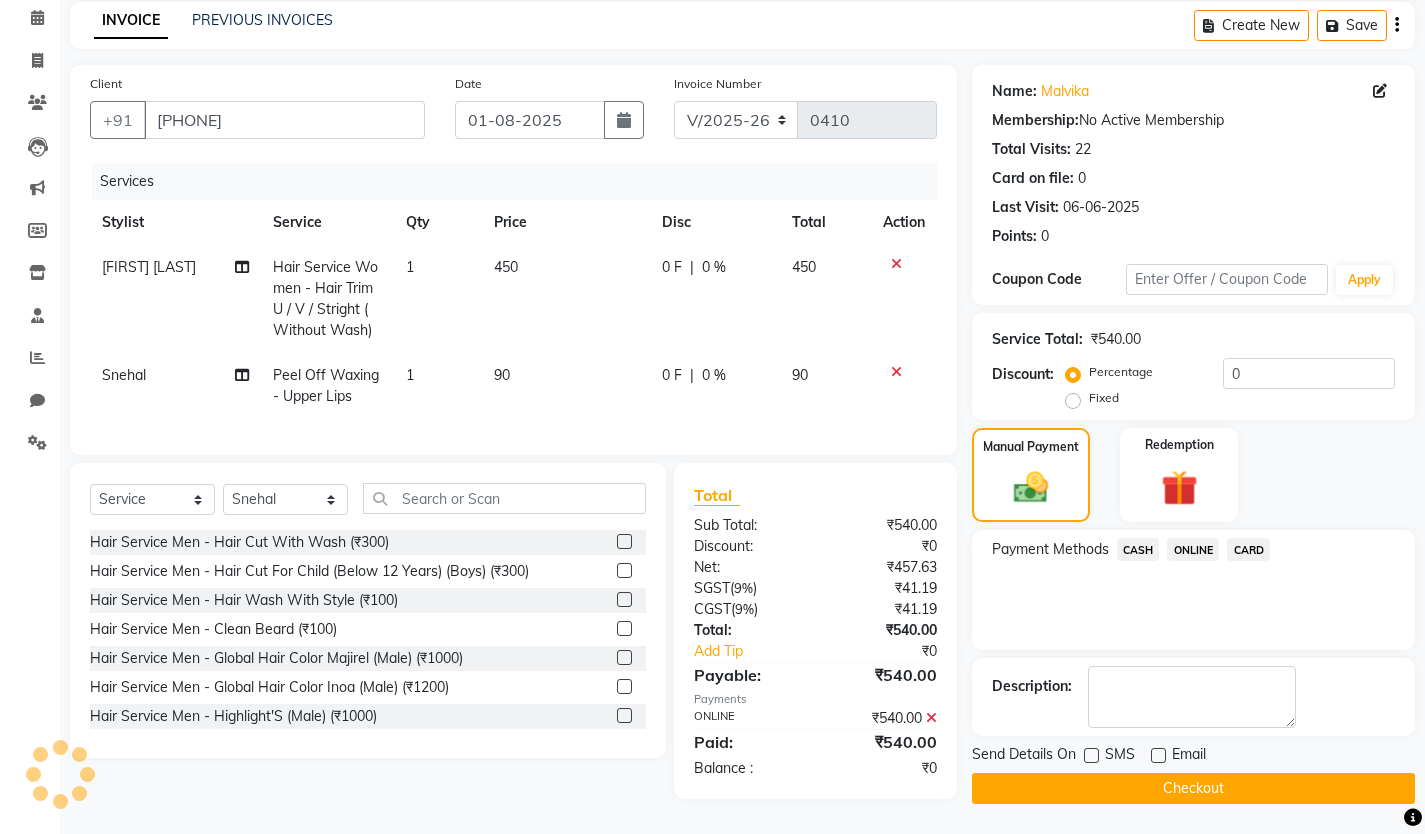 click on "Checkout" 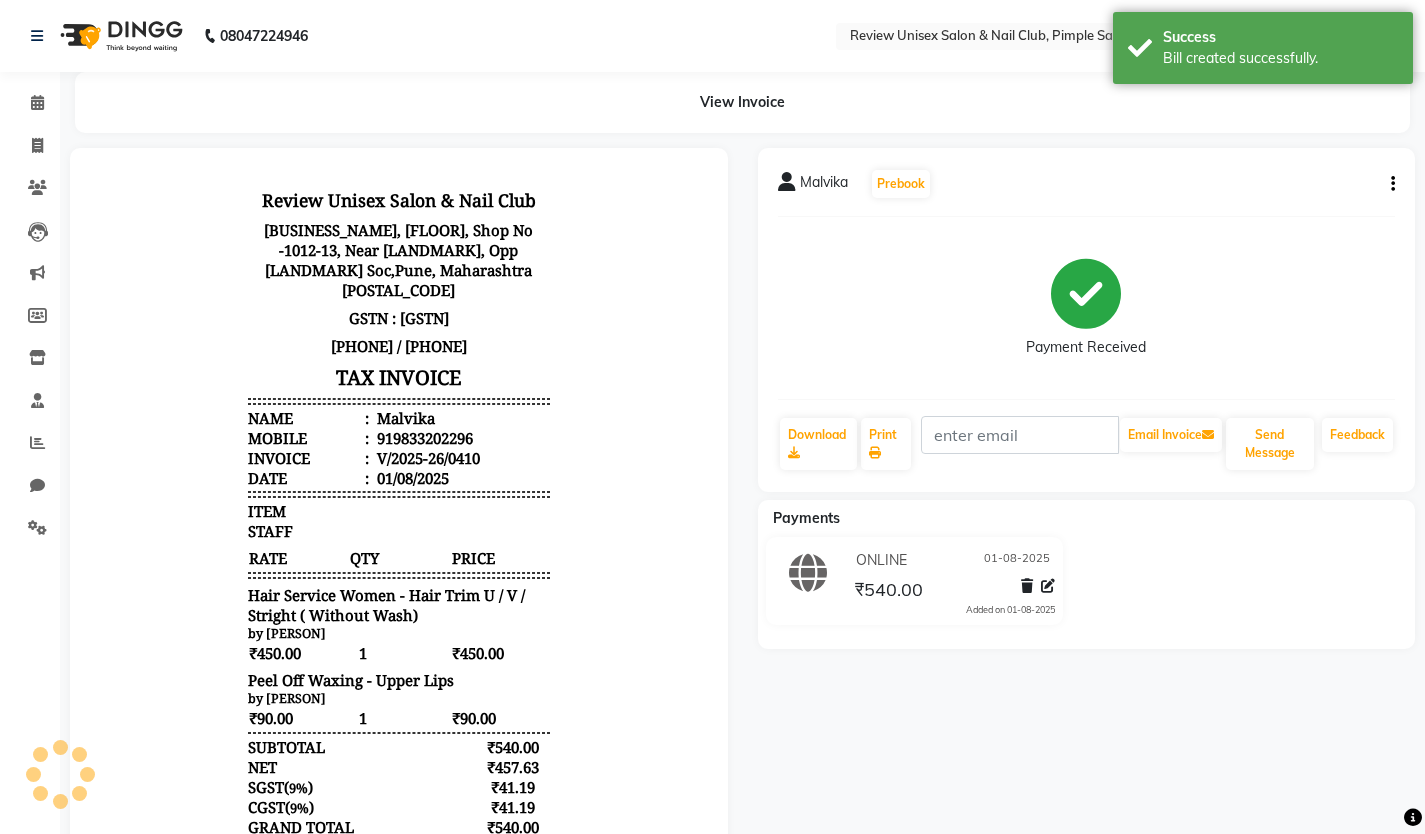 scroll, scrollTop: 0, scrollLeft: 0, axis: both 